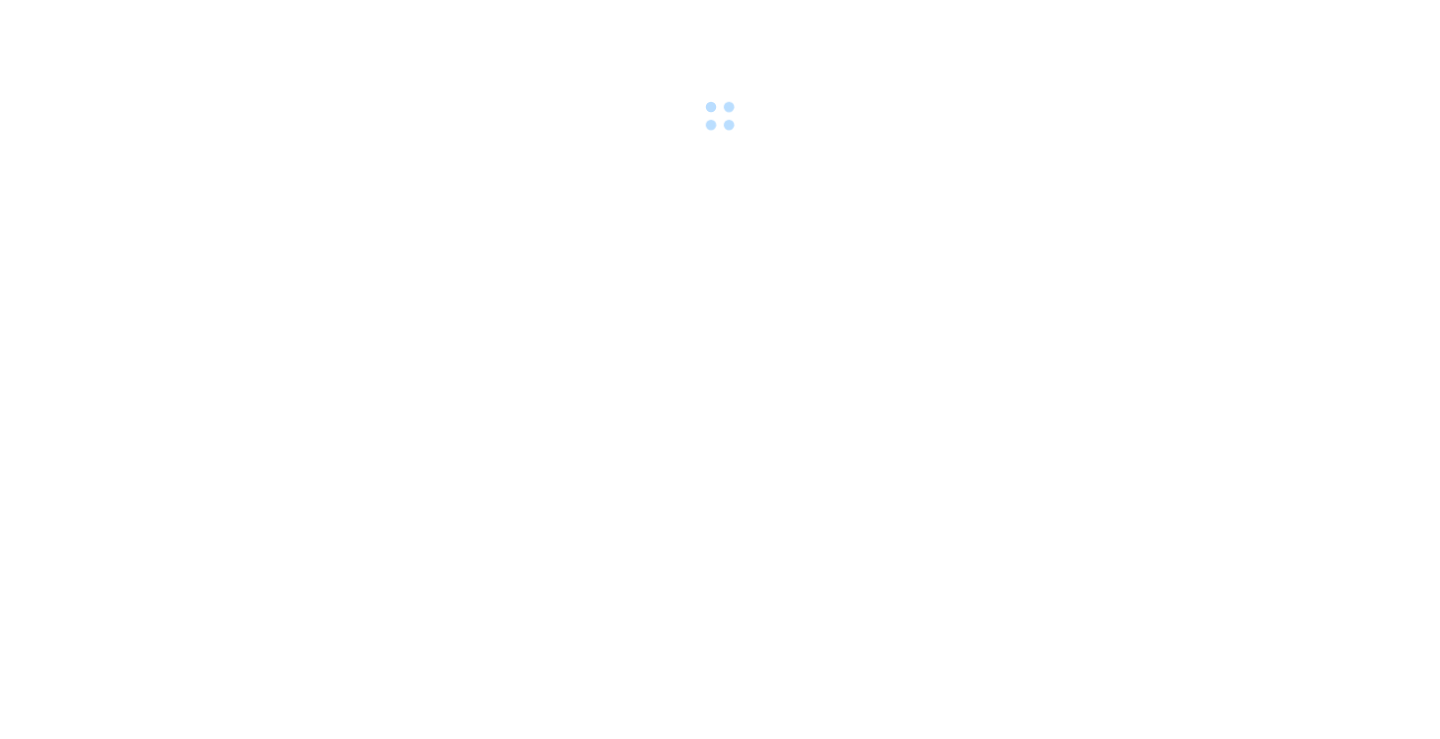 scroll, scrollTop: 0, scrollLeft: 0, axis: both 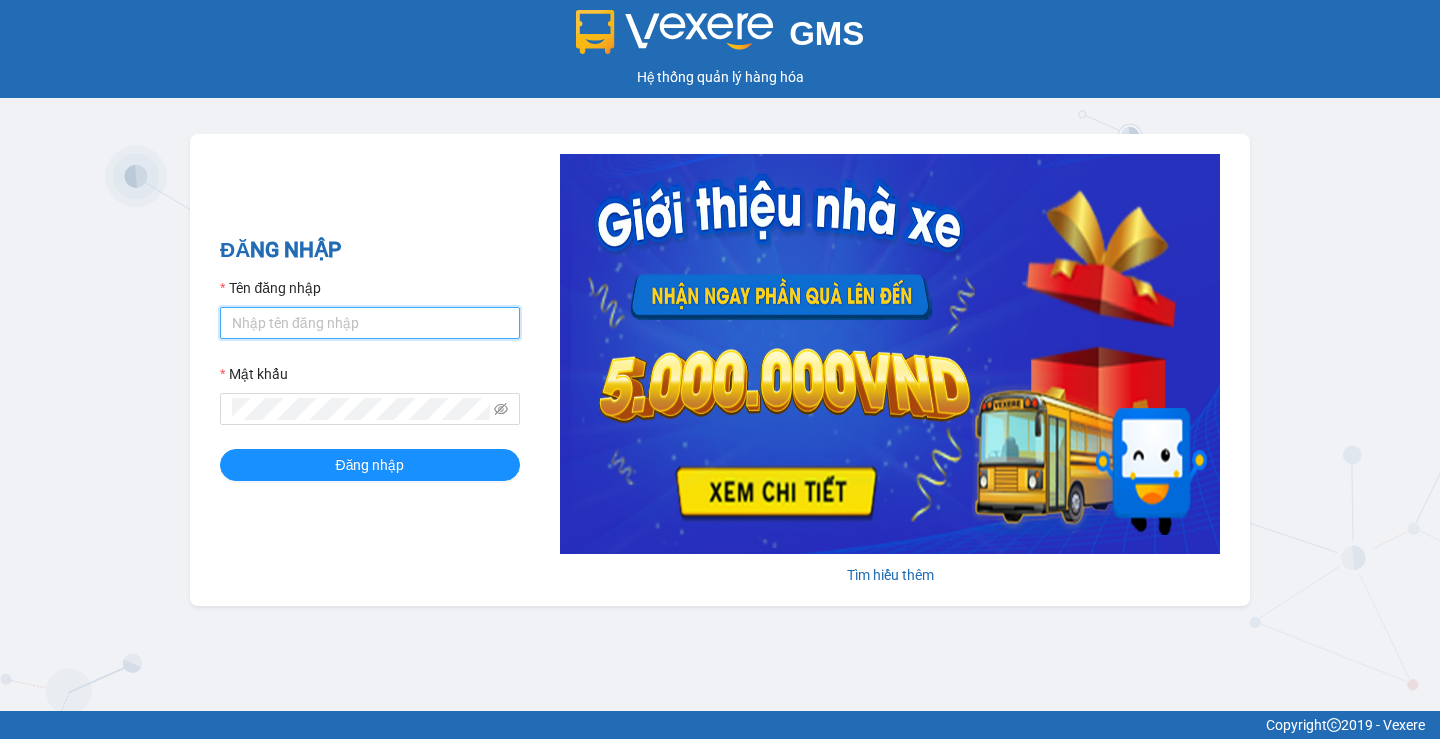 click on "Tên đăng nhập" at bounding box center [370, 323] 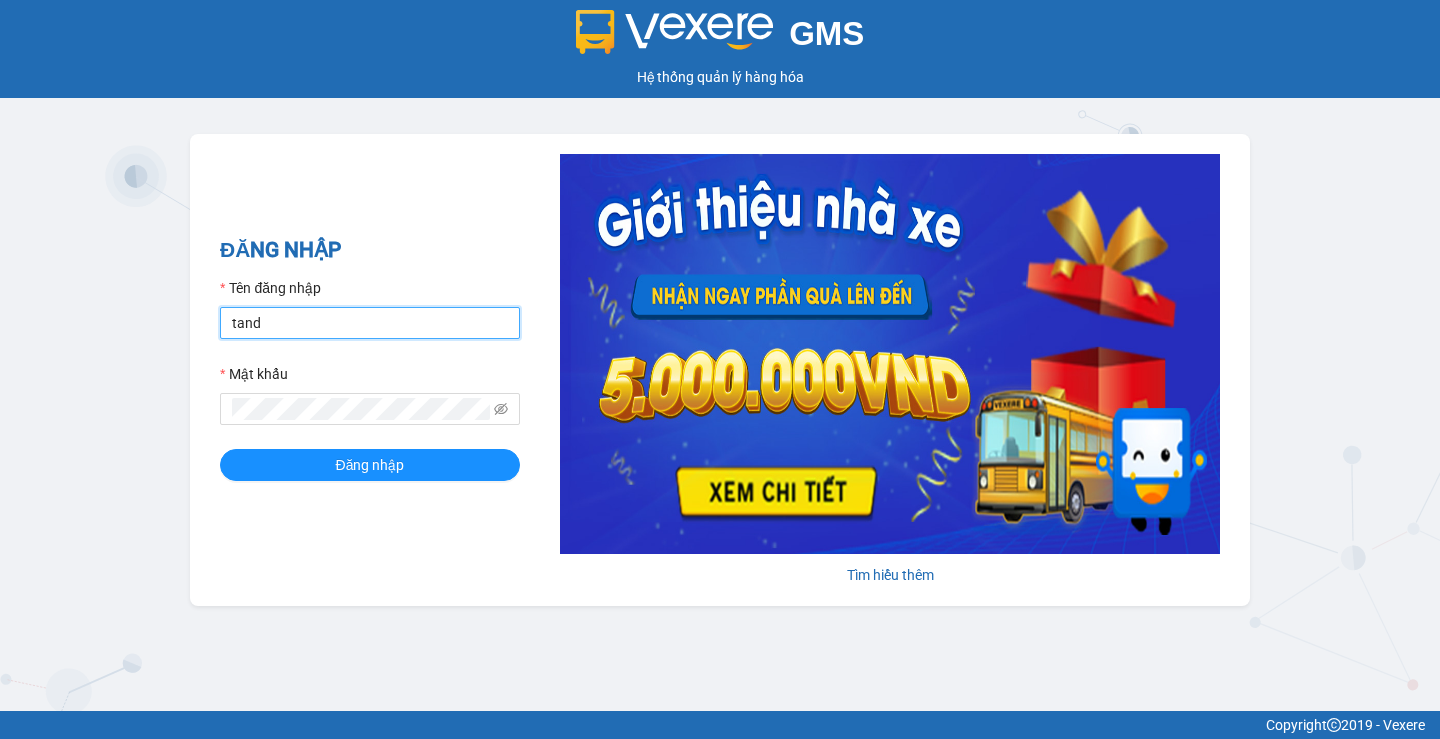 type on "tandung.minhquoc" 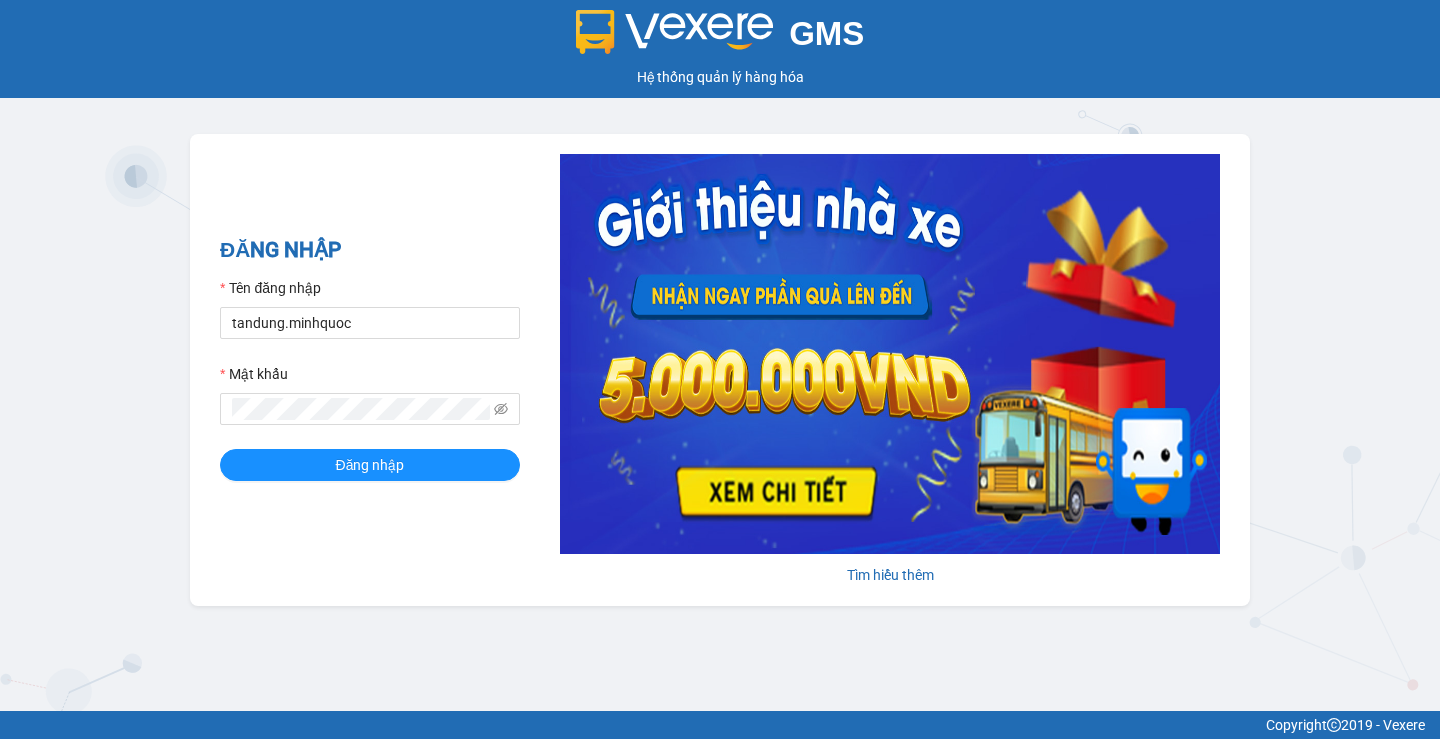 click on "Mật khẩu" at bounding box center [370, 378] 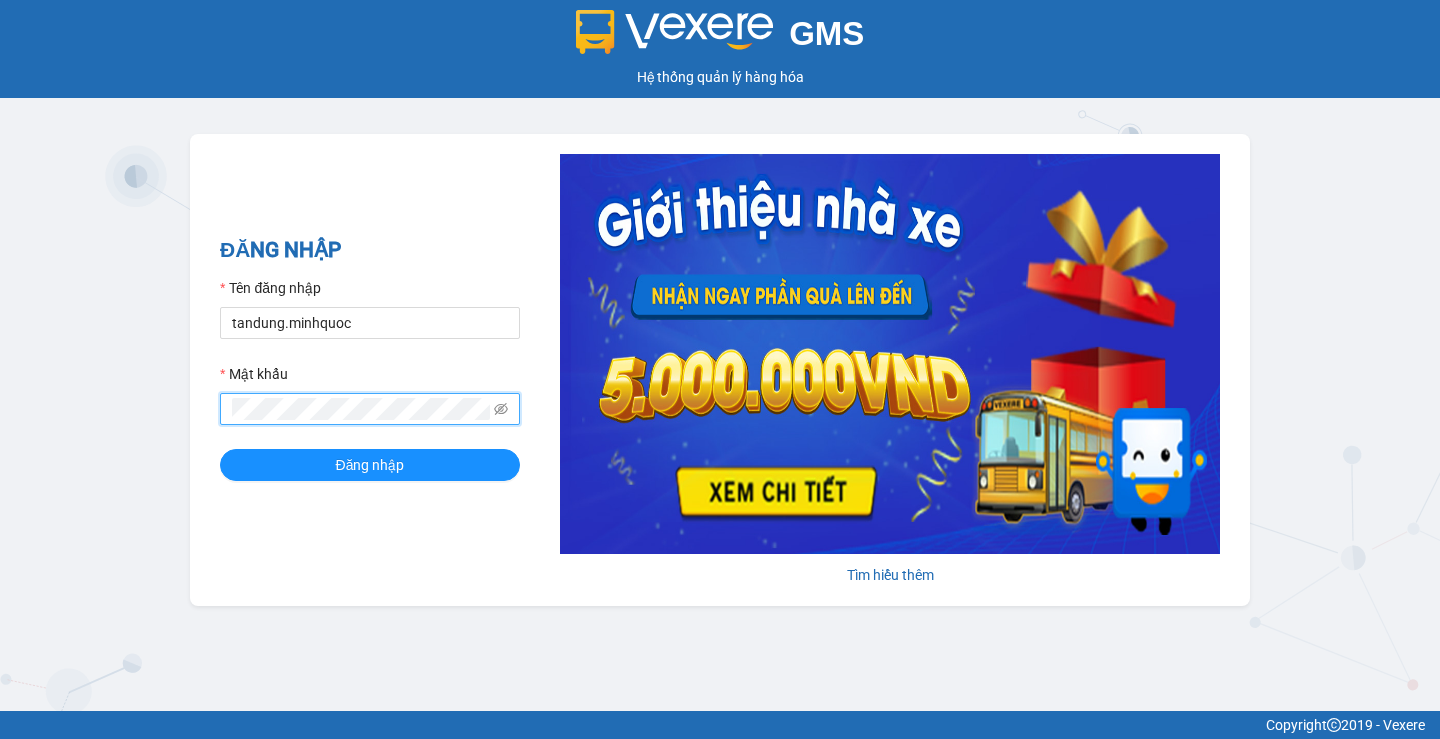 click on "Đăng nhập" at bounding box center [370, 465] 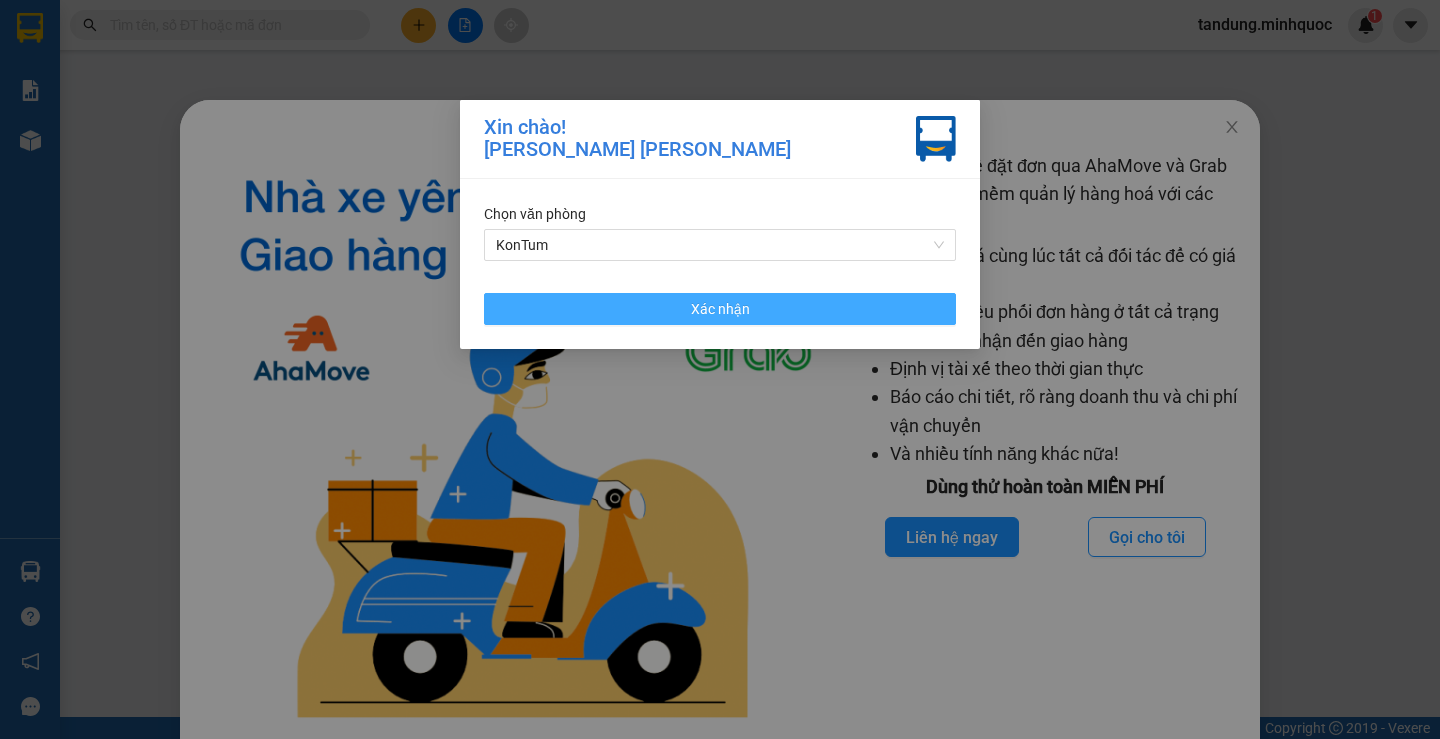 click on "Xác nhận" at bounding box center [720, 309] 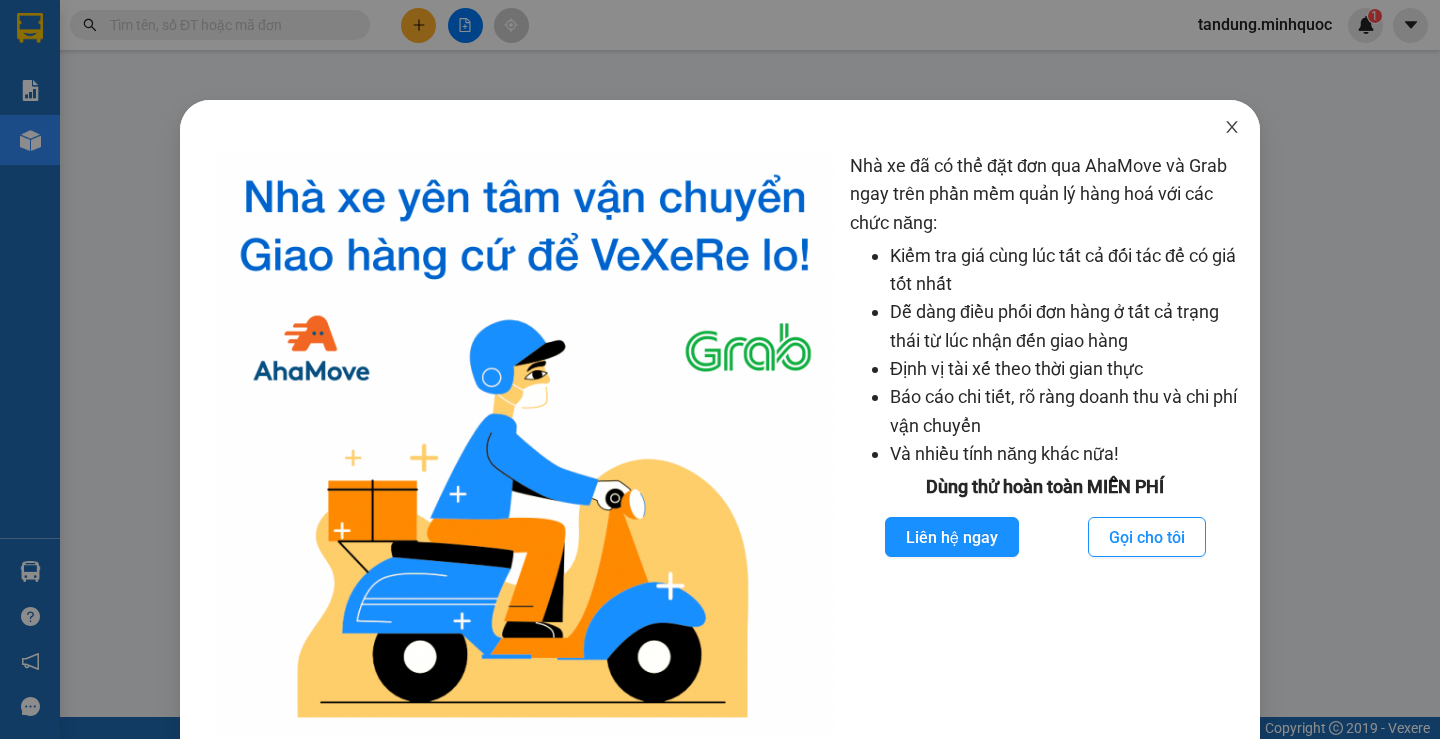 click at bounding box center [1232, 128] 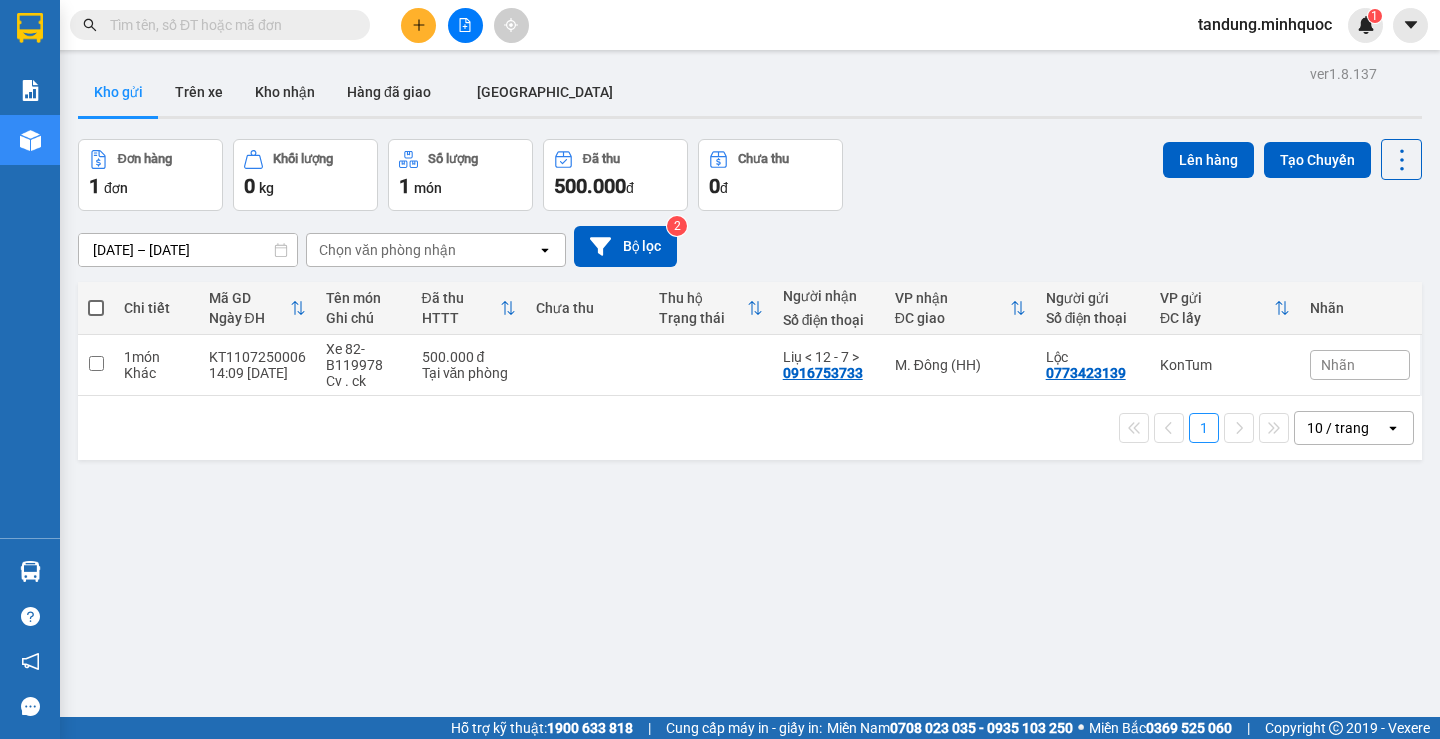 click 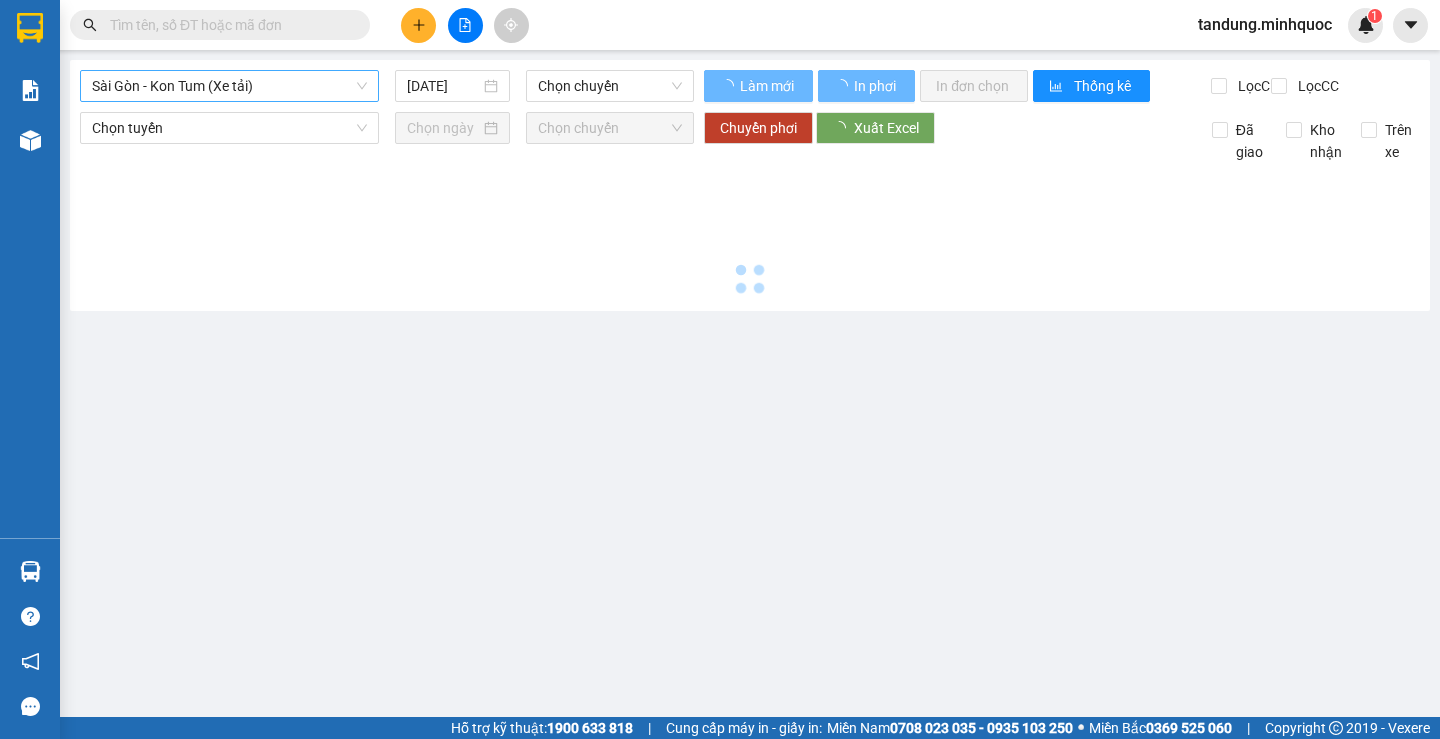 type on "12/07/2025" 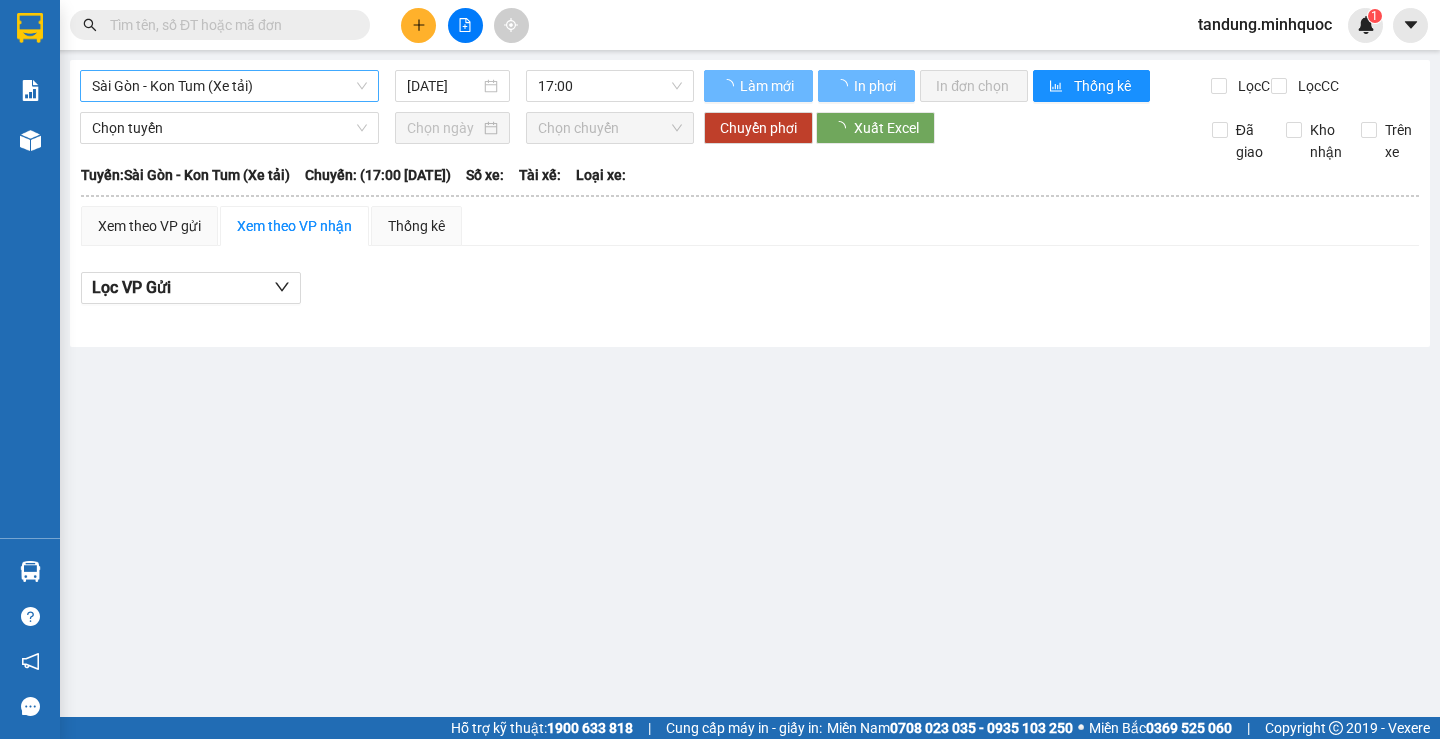 click on "Sài Gòn - Kon Tum (Xe tải)" at bounding box center (229, 86) 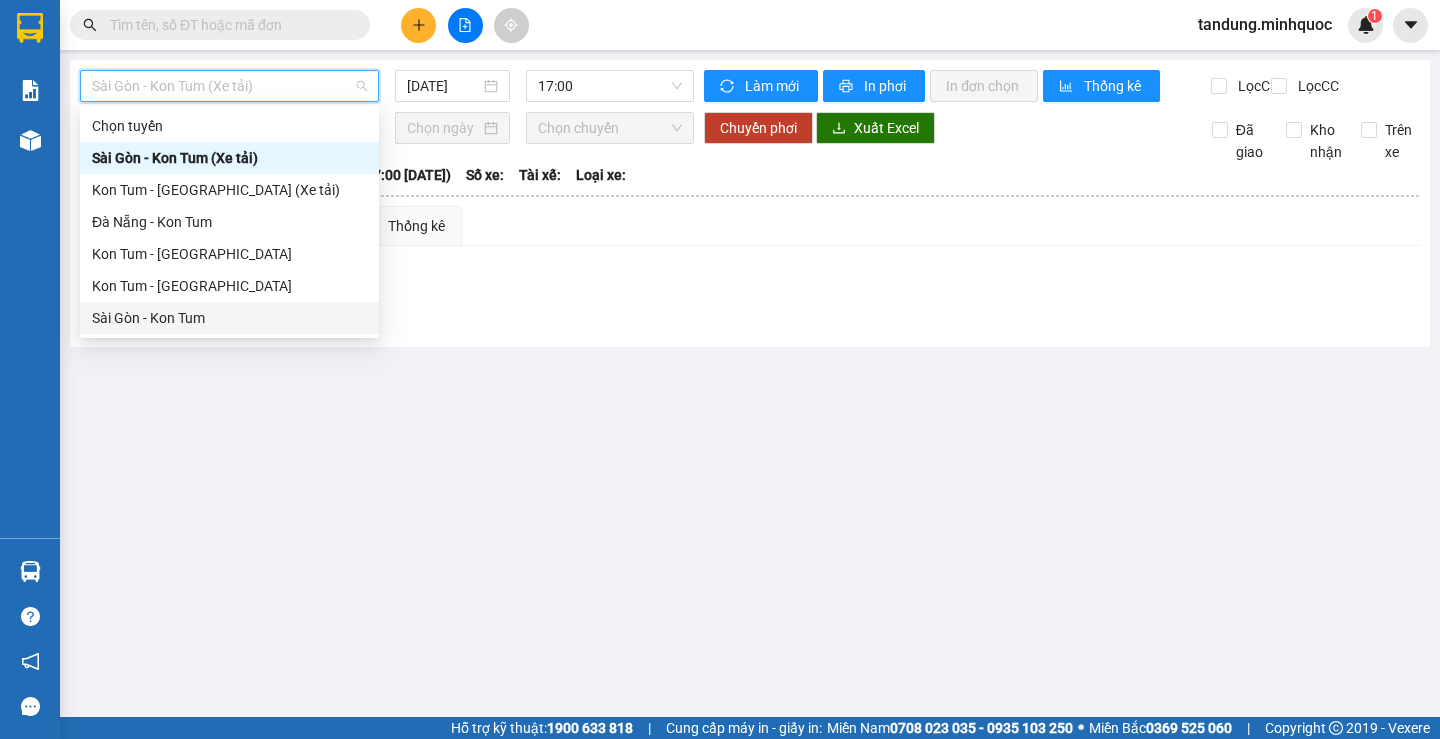 click on "Sài Gòn - Kon Tum" at bounding box center [229, 318] 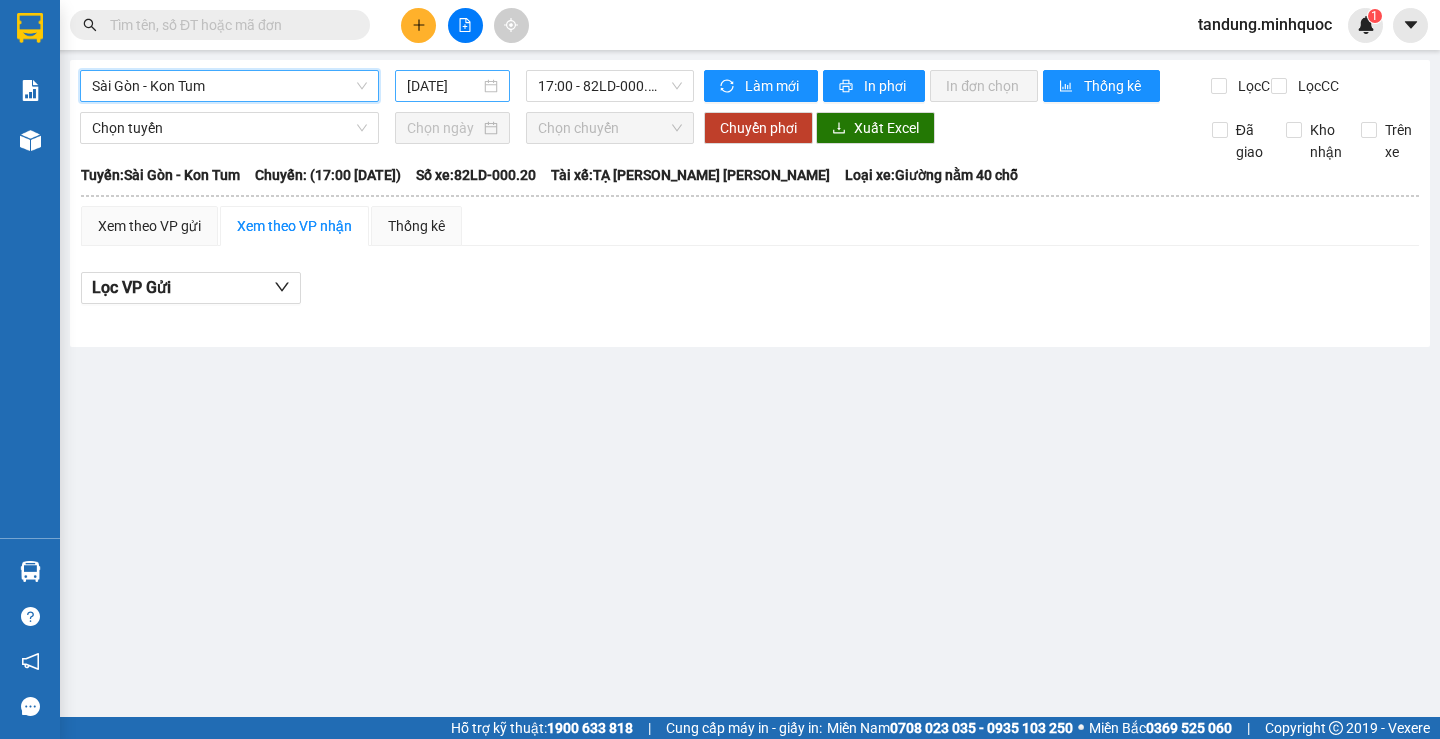 click on "12/07/2025" at bounding box center [443, 86] 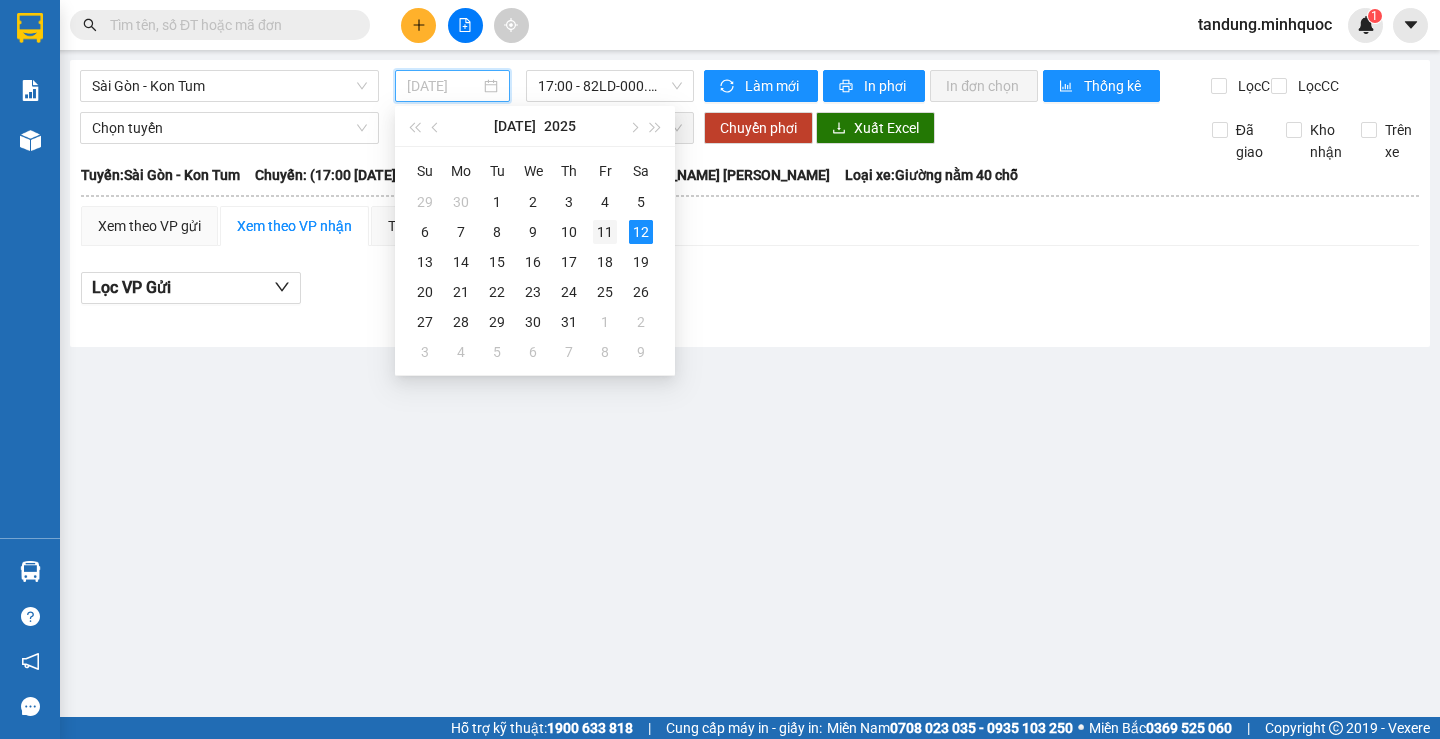 click on "11" at bounding box center (605, 232) 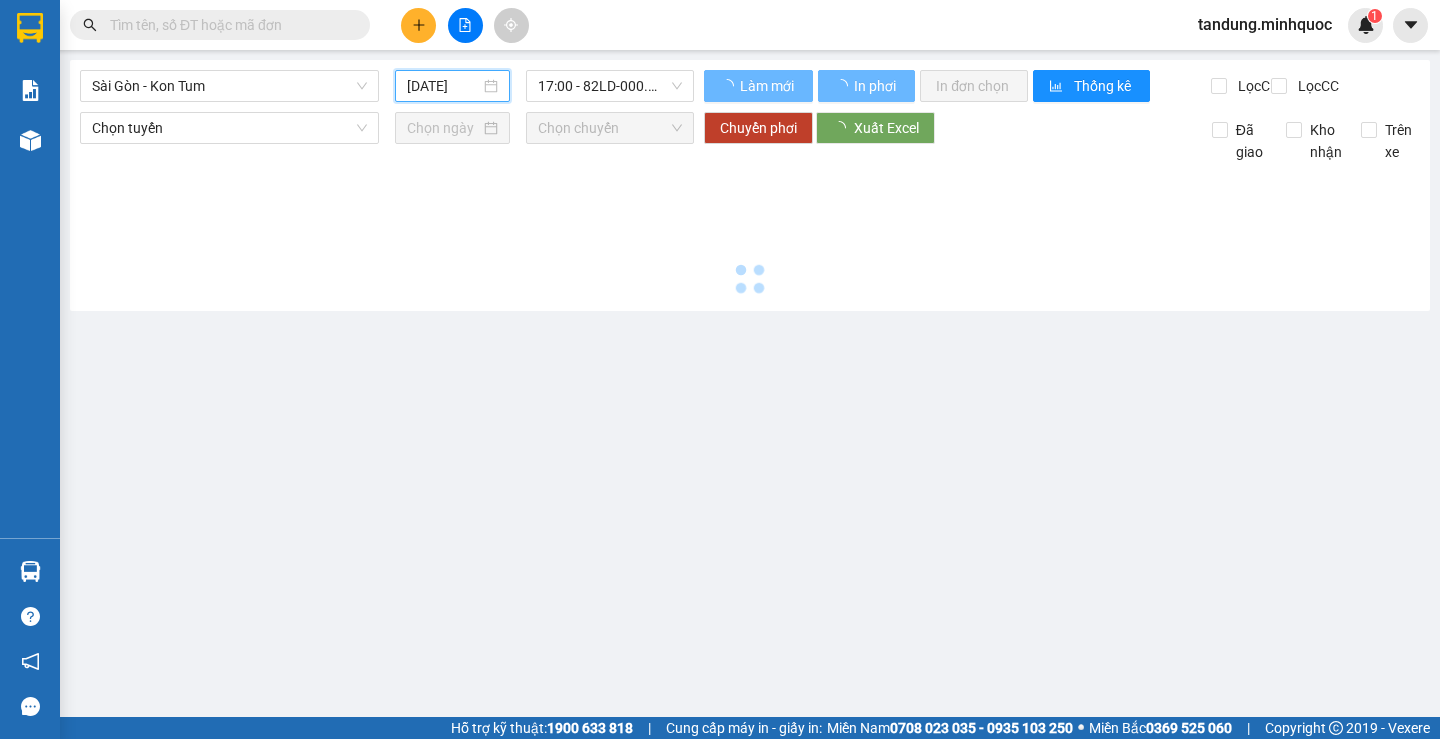 type on "11/07/2025" 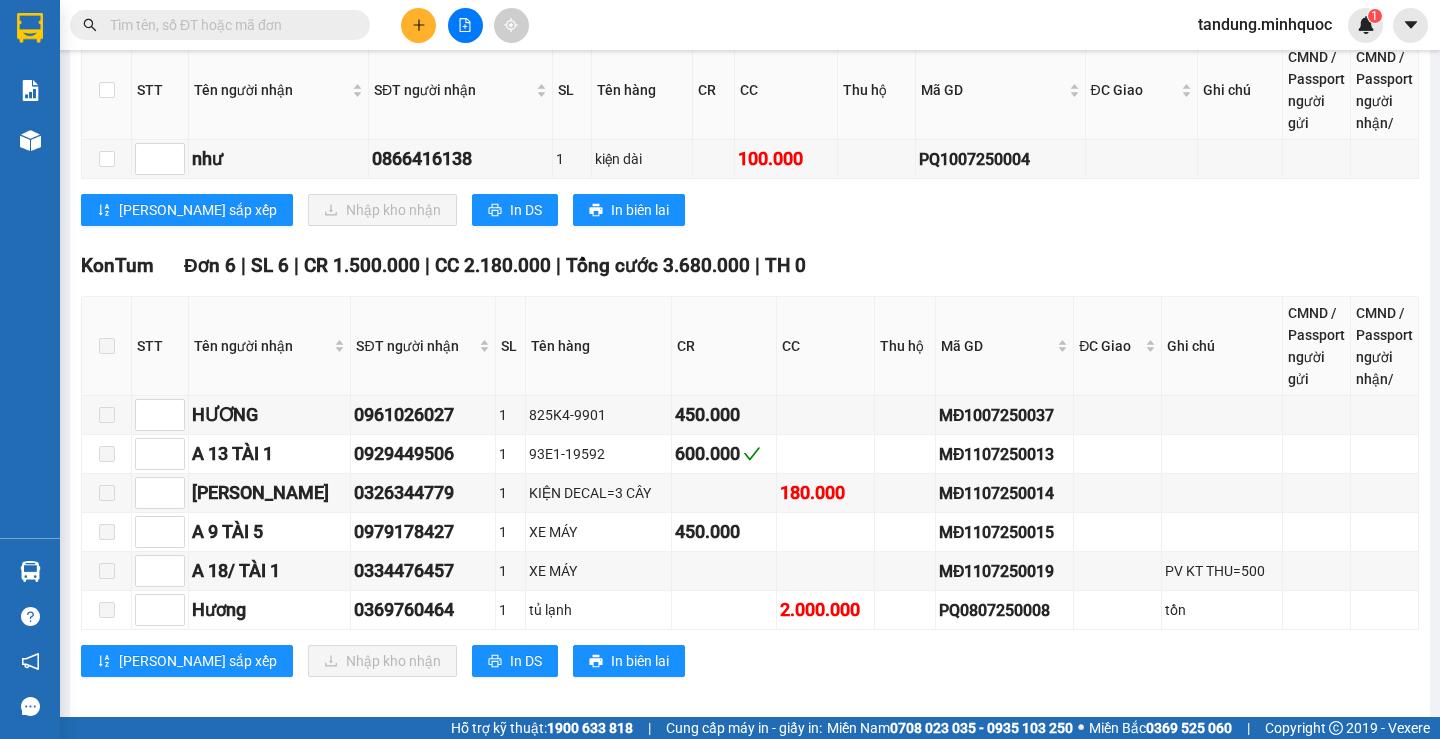 scroll, scrollTop: 394, scrollLeft: 0, axis: vertical 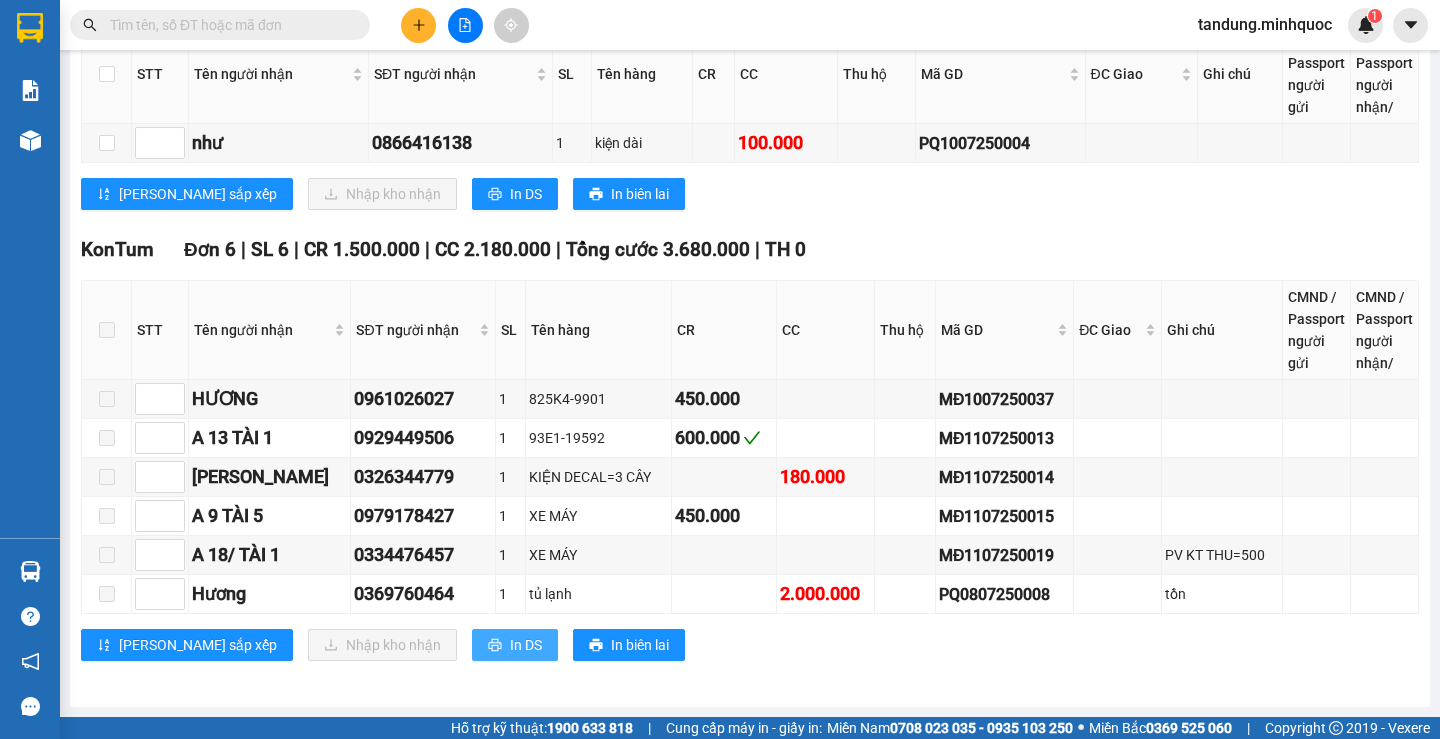 click on "In DS" at bounding box center (526, 645) 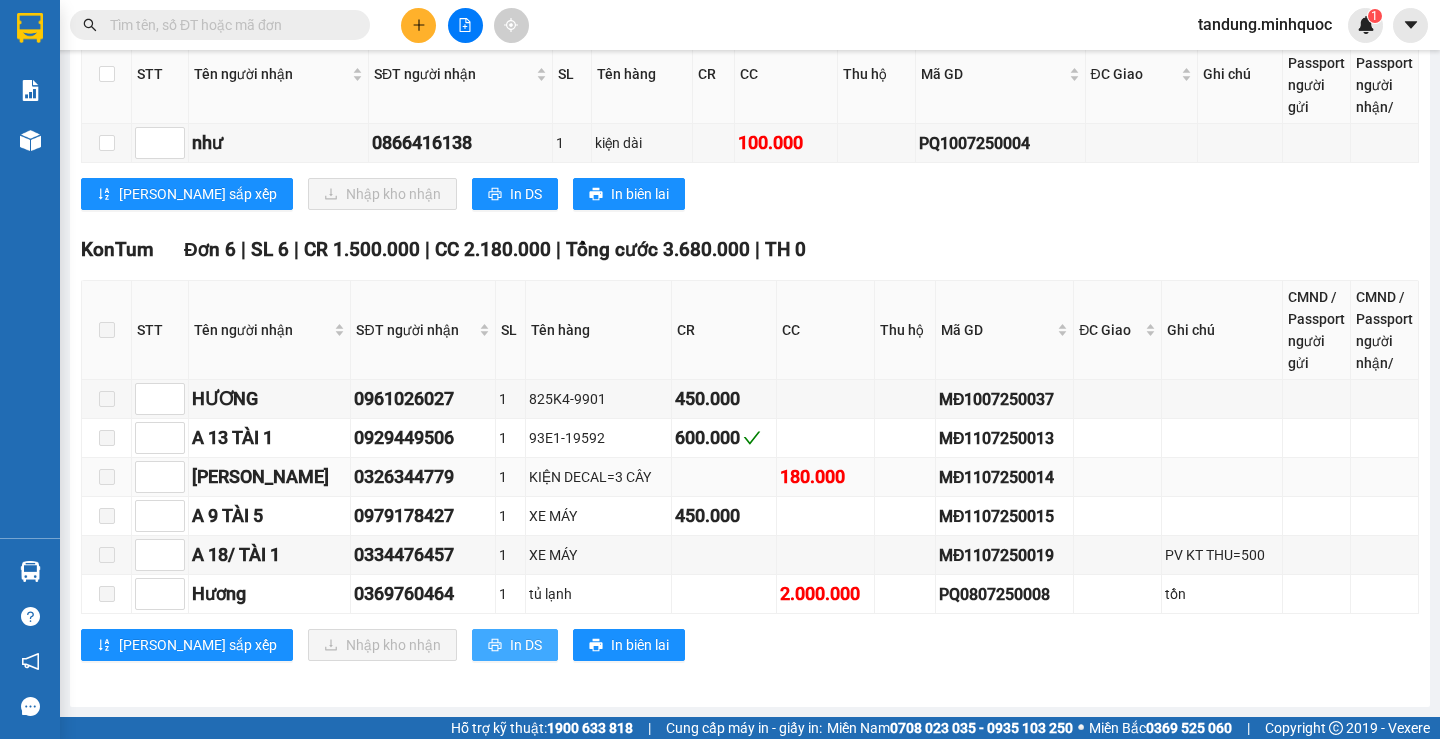 scroll, scrollTop: 0, scrollLeft: 0, axis: both 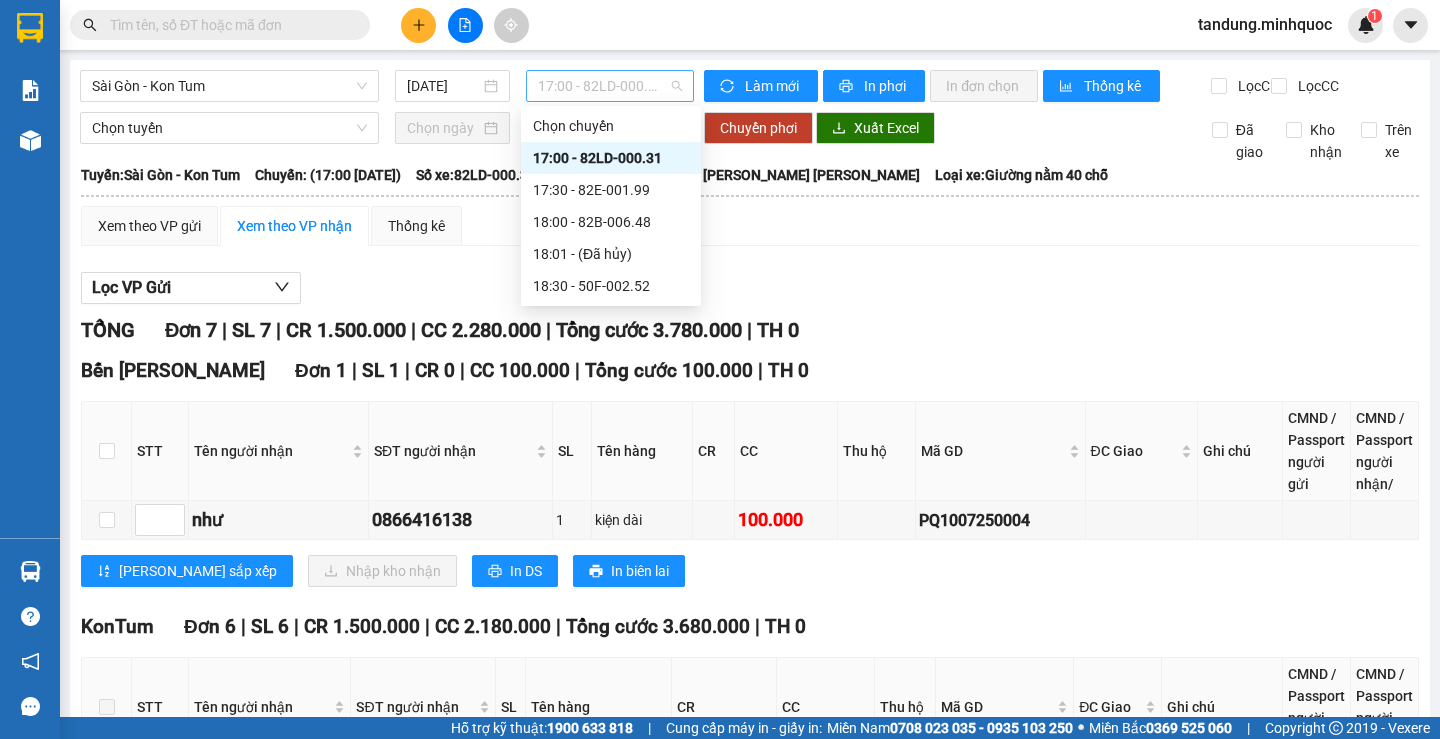 click on "17:00     - 82LD-000.31" at bounding box center (610, 86) 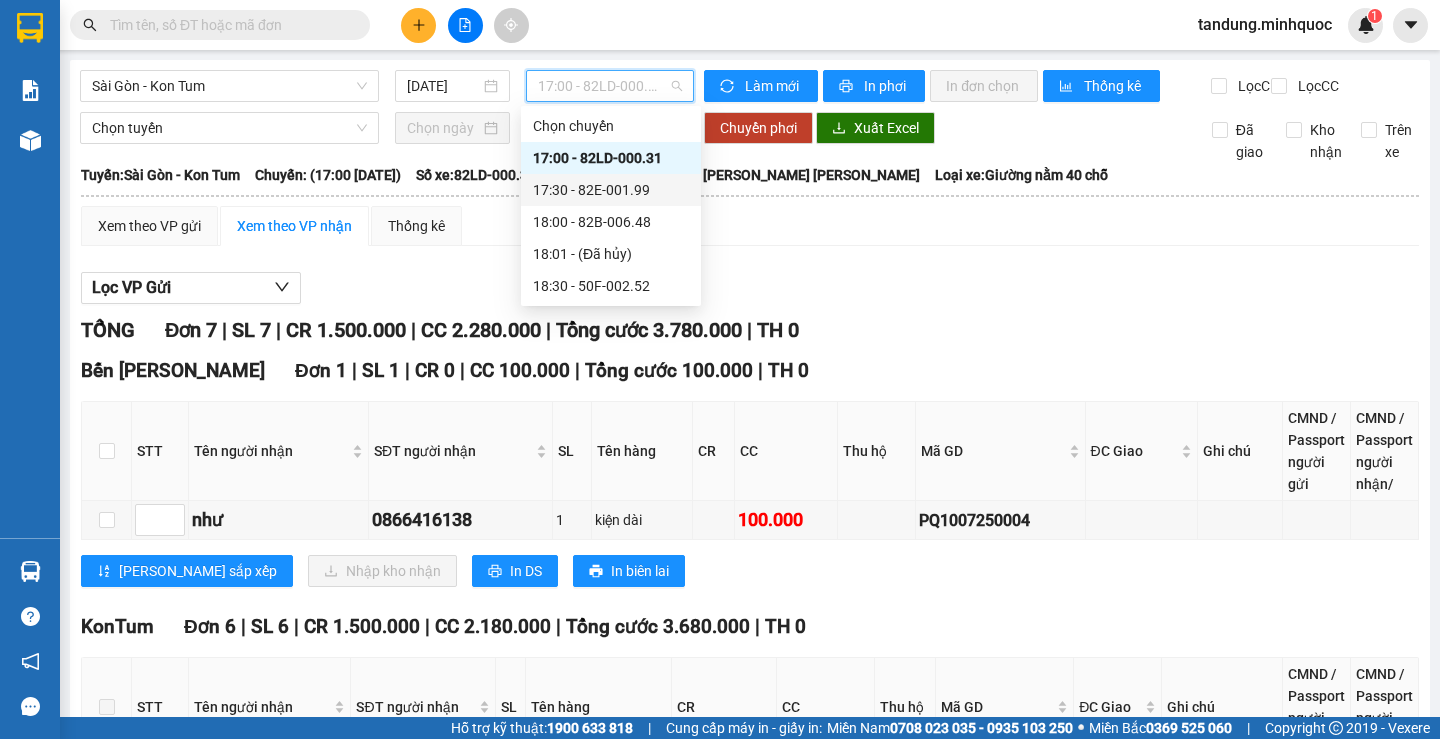 click on "17:30     - 82E-001.99" at bounding box center [611, 190] 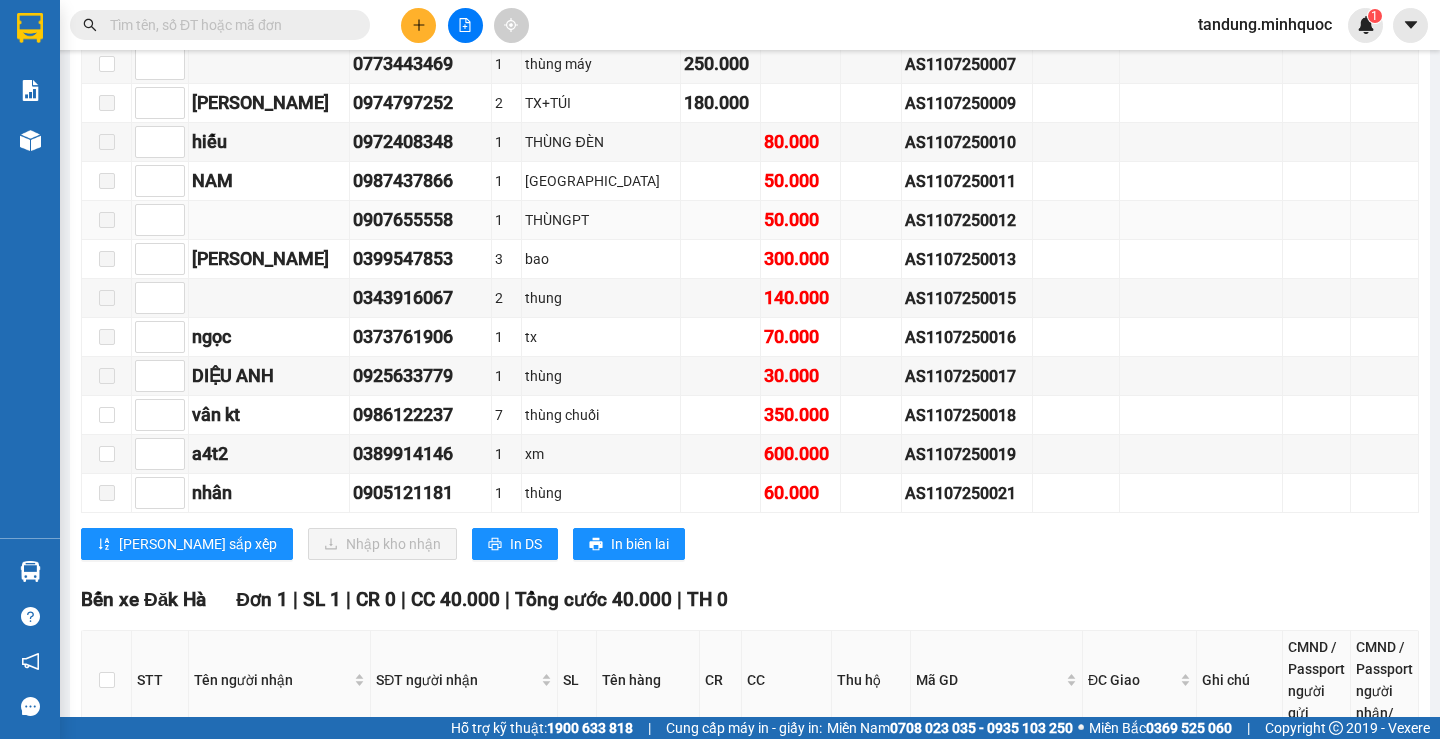 scroll, scrollTop: 1000, scrollLeft: 0, axis: vertical 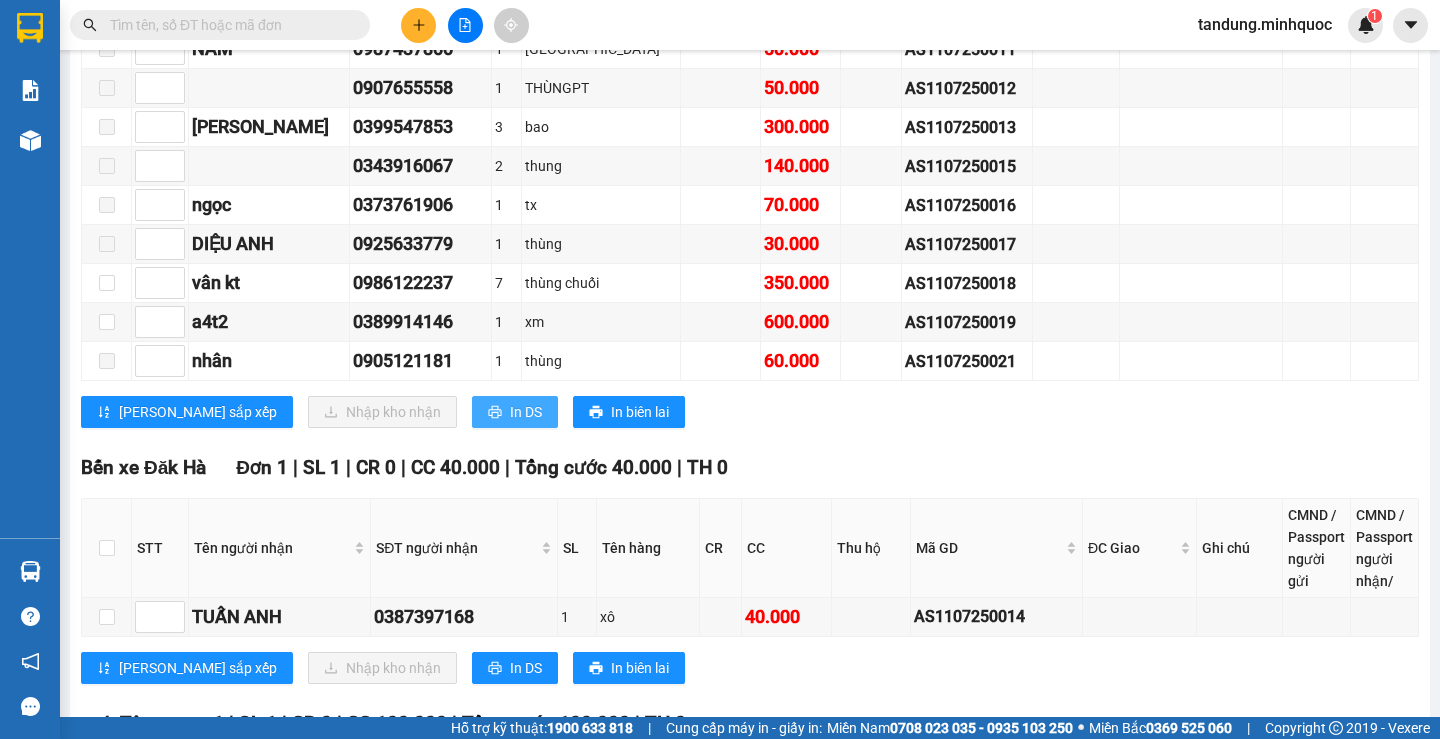 click on "In DS" at bounding box center [526, 412] 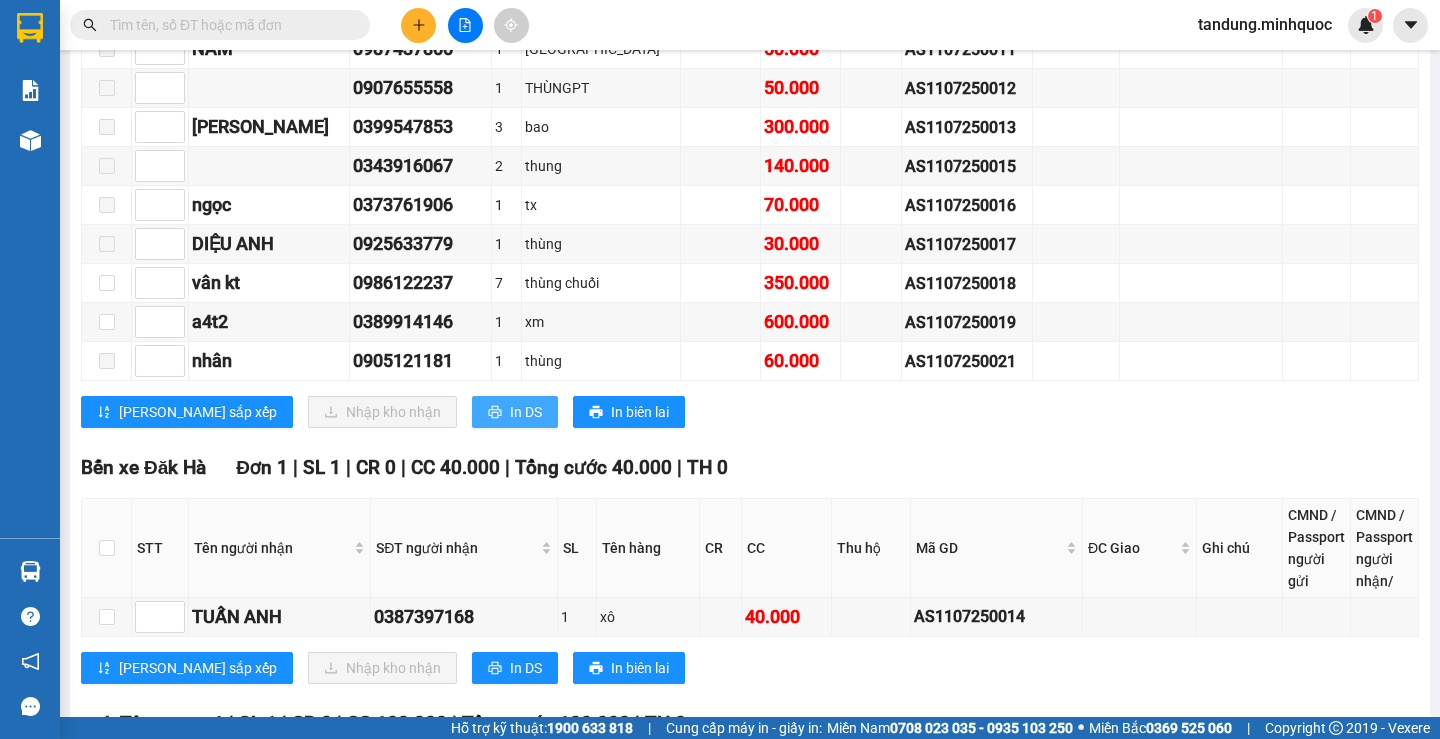 scroll, scrollTop: 0, scrollLeft: 0, axis: both 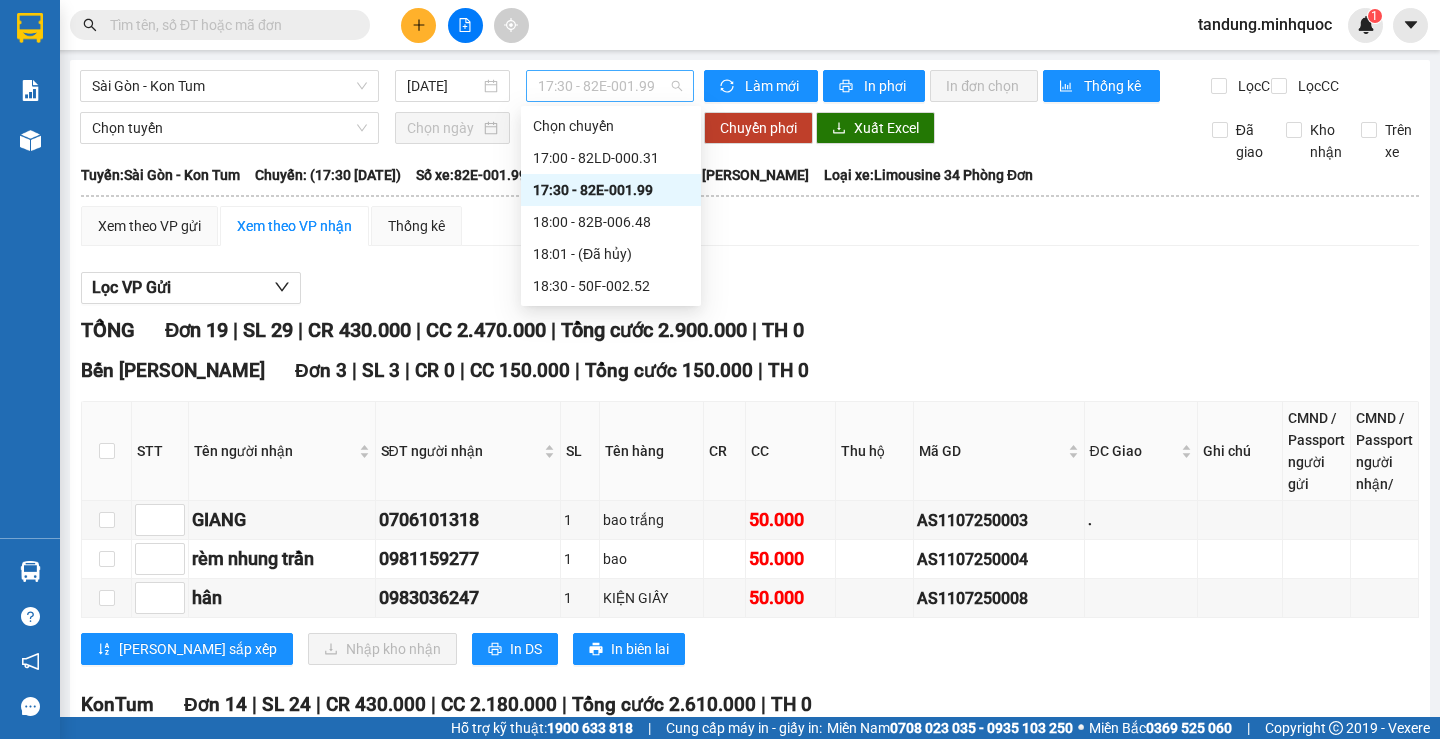 click on "17:30     - 82E-001.99" at bounding box center (610, 86) 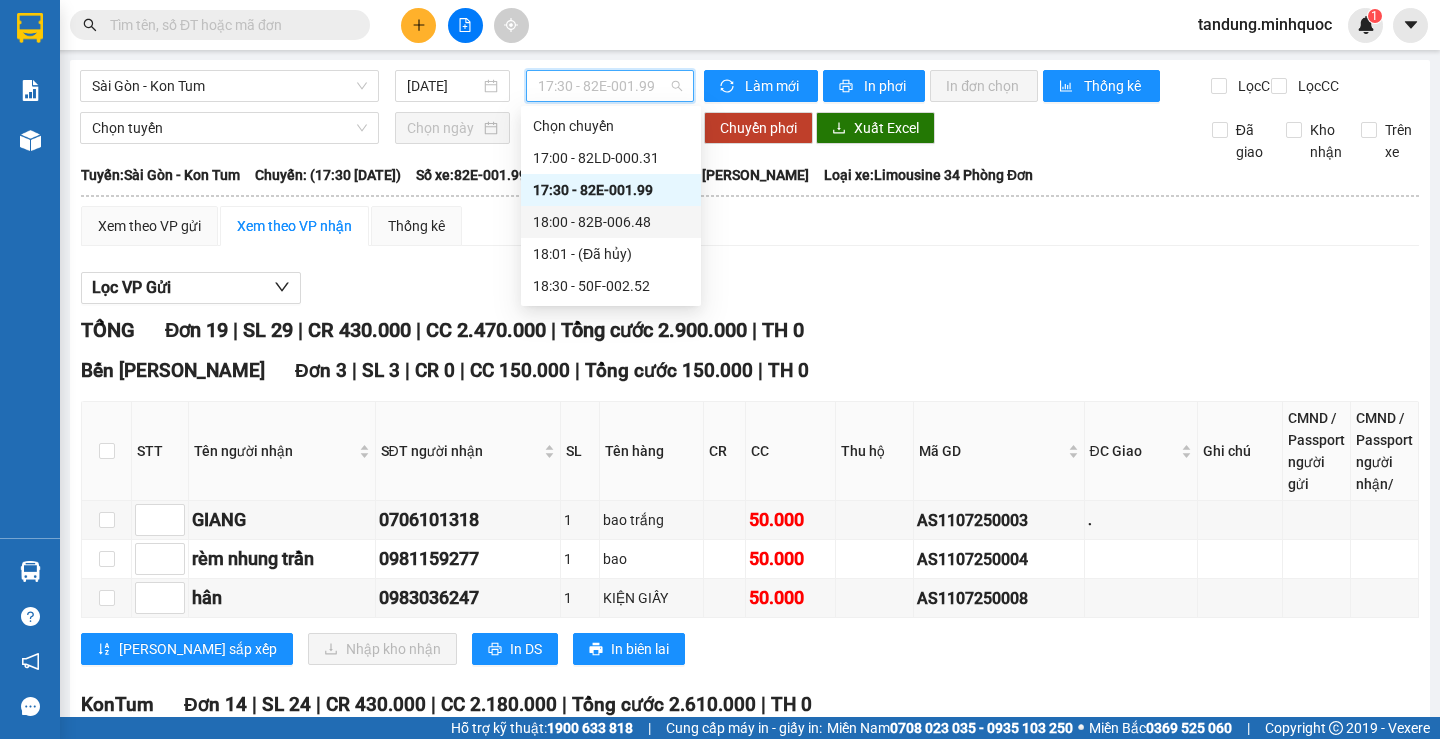 click on "18:00     - 82B-006.48" at bounding box center (611, 222) 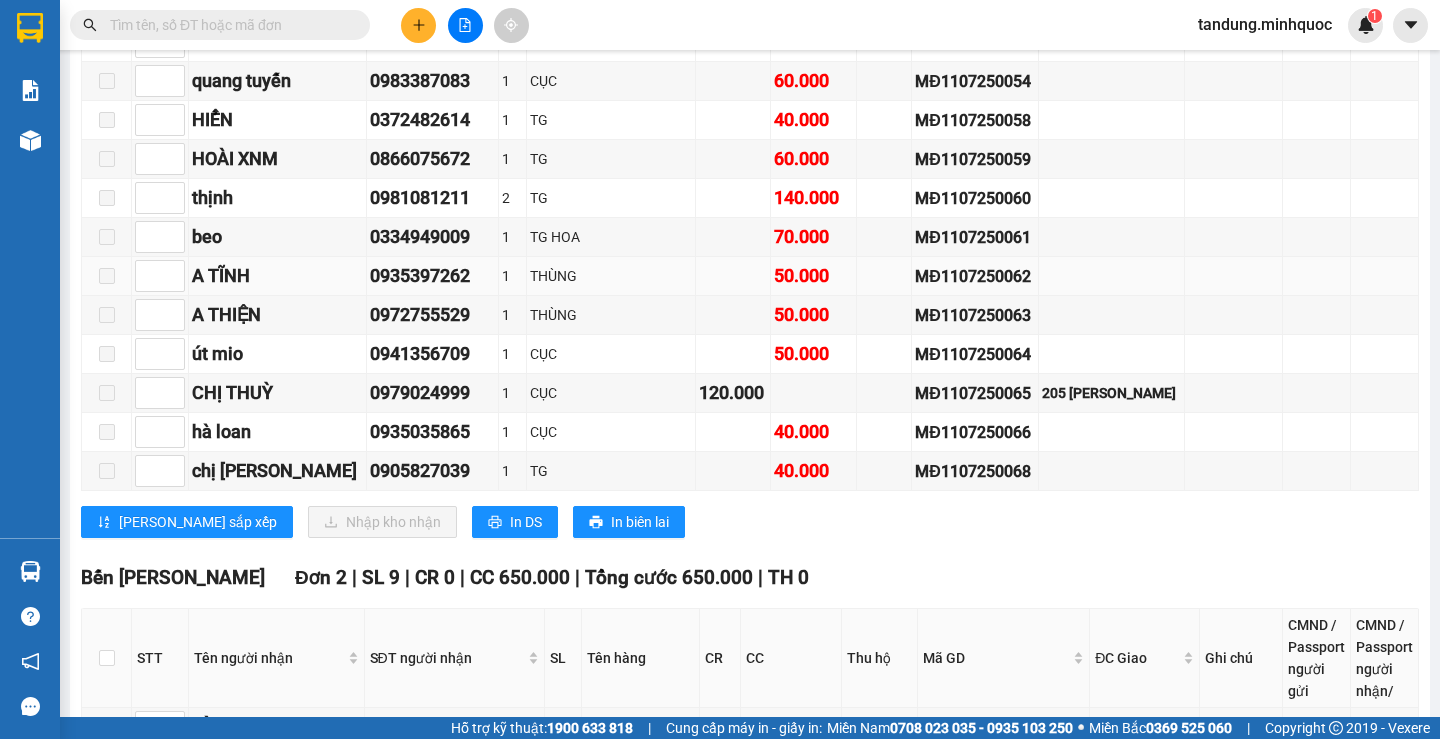 scroll, scrollTop: 2300, scrollLeft: 0, axis: vertical 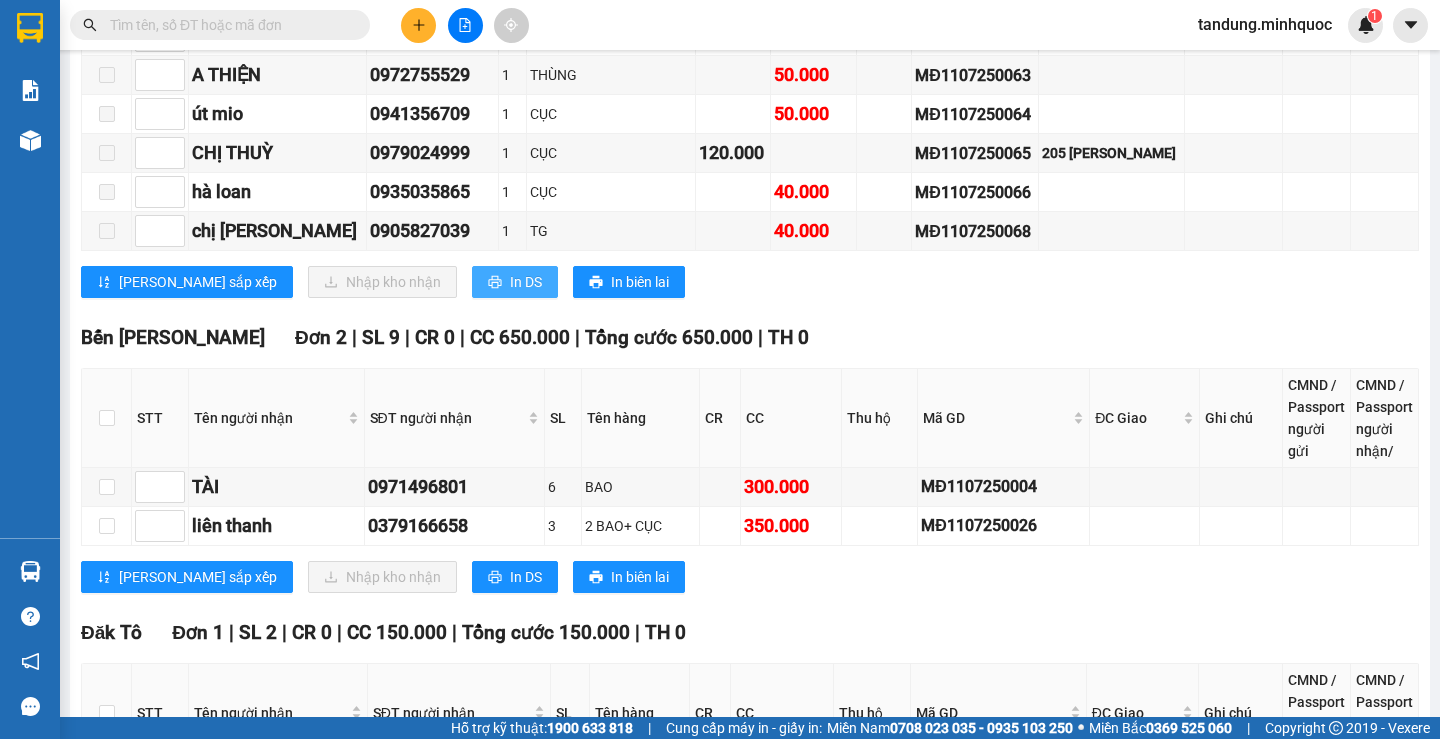 click on "In DS" at bounding box center (515, 282) 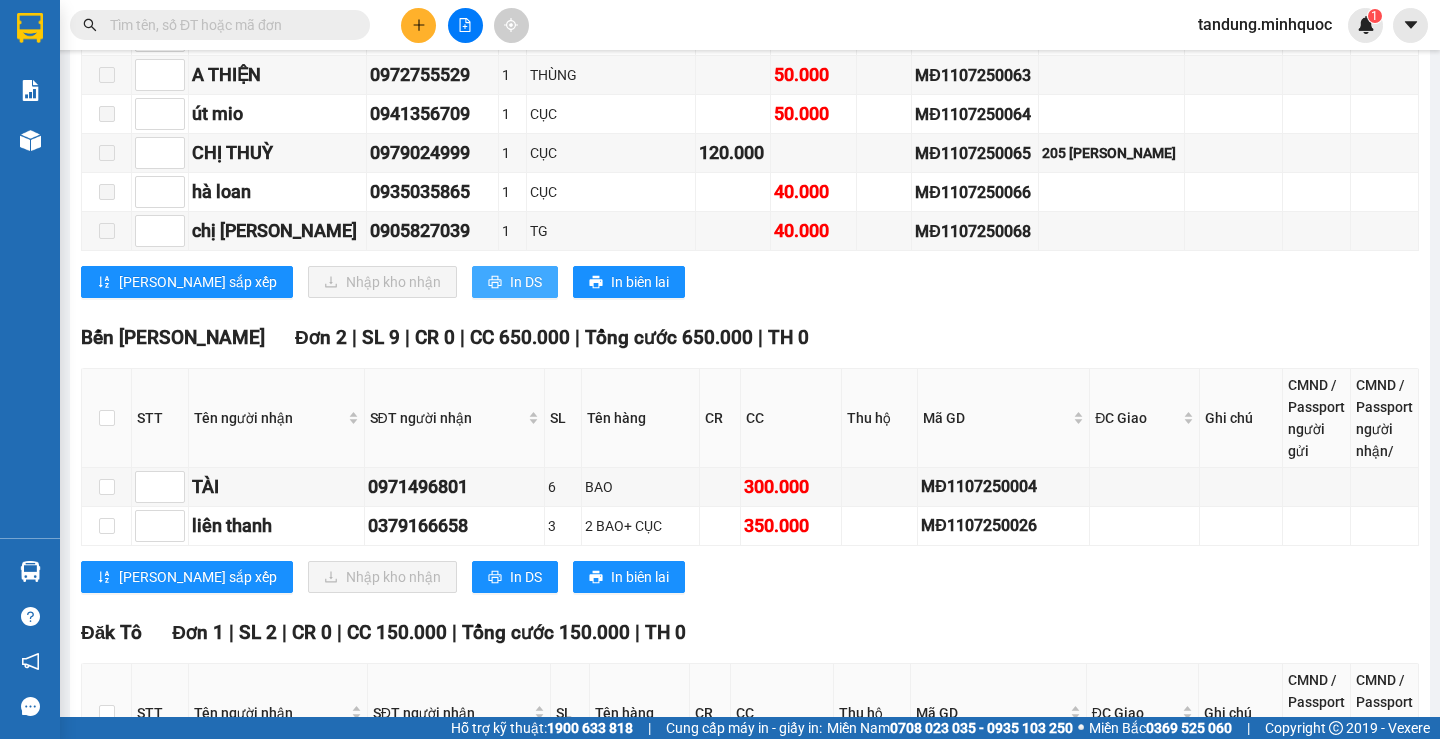 scroll, scrollTop: 0, scrollLeft: 0, axis: both 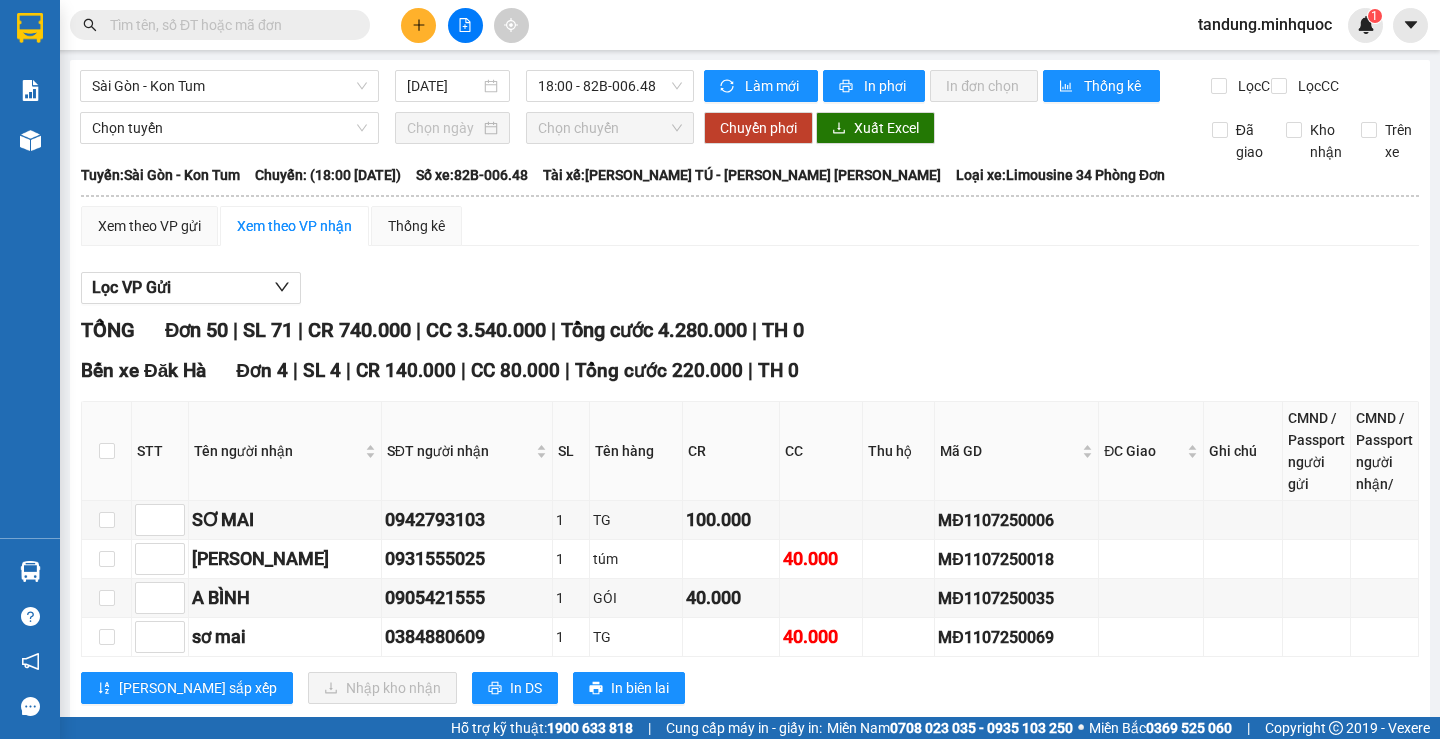 click on "Sài Gòn - Kon Tum  11/07/2025 18:00     - 82B-006.48" at bounding box center (387, 86) 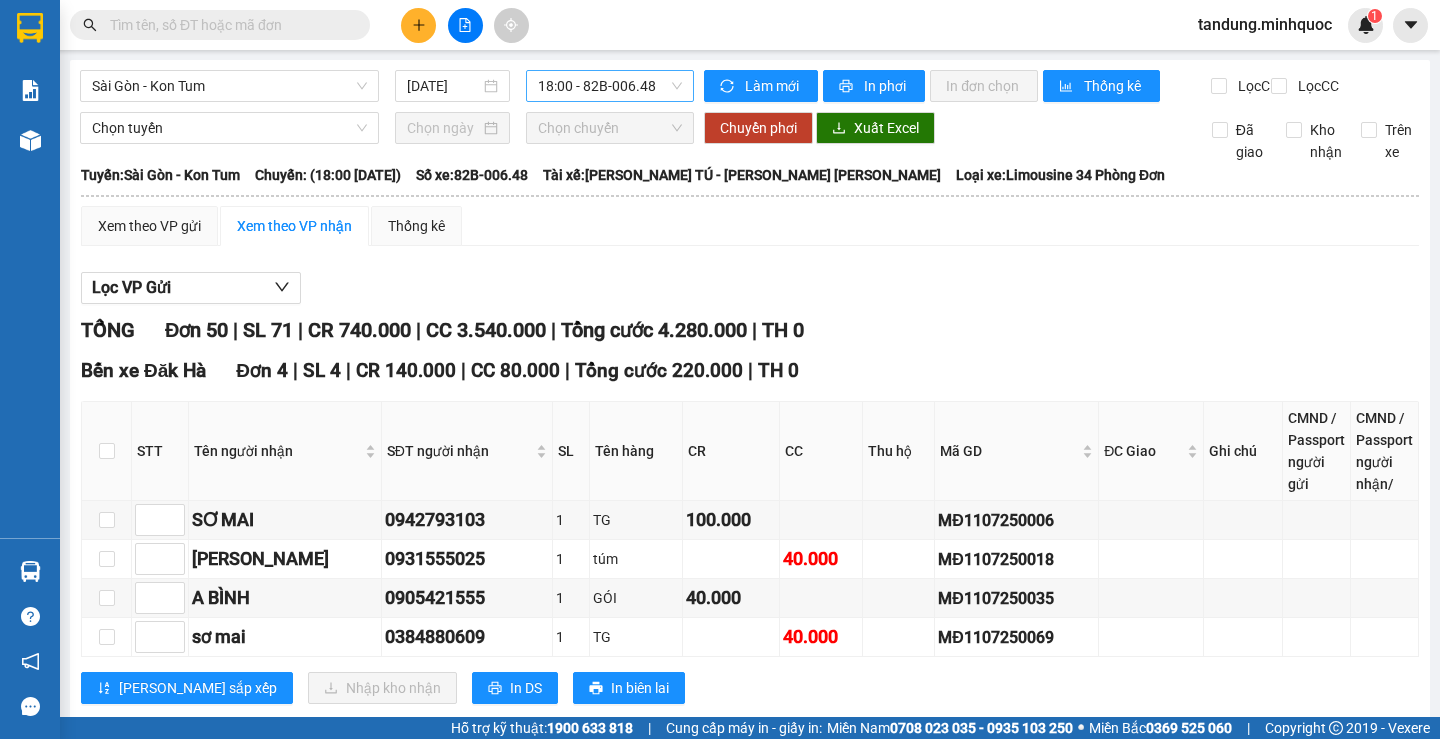 click on "18:00     - 82B-006.48" at bounding box center [610, 86] 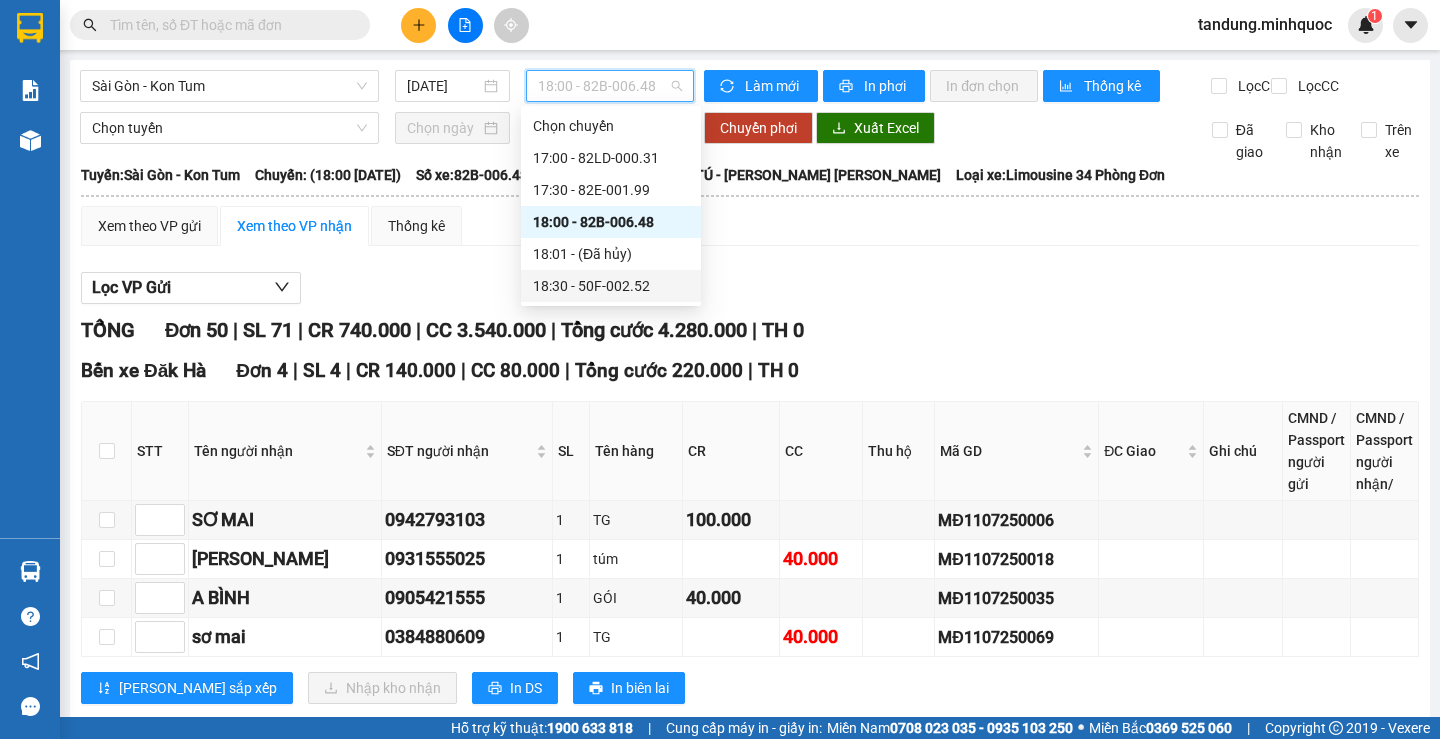click on "18:30     - 50F-002.52" at bounding box center [611, 286] 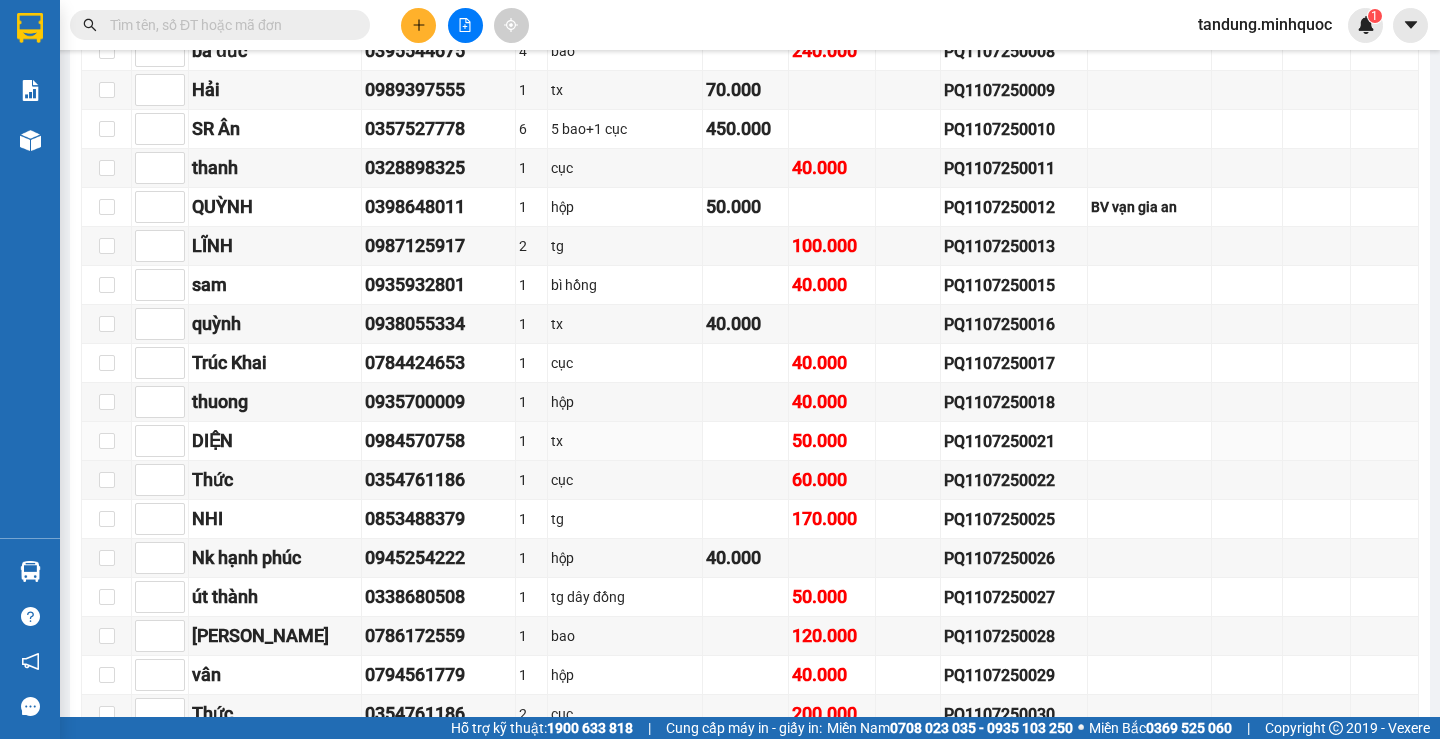 scroll, scrollTop: 2200, scrollLeft: 0, axis: vertical 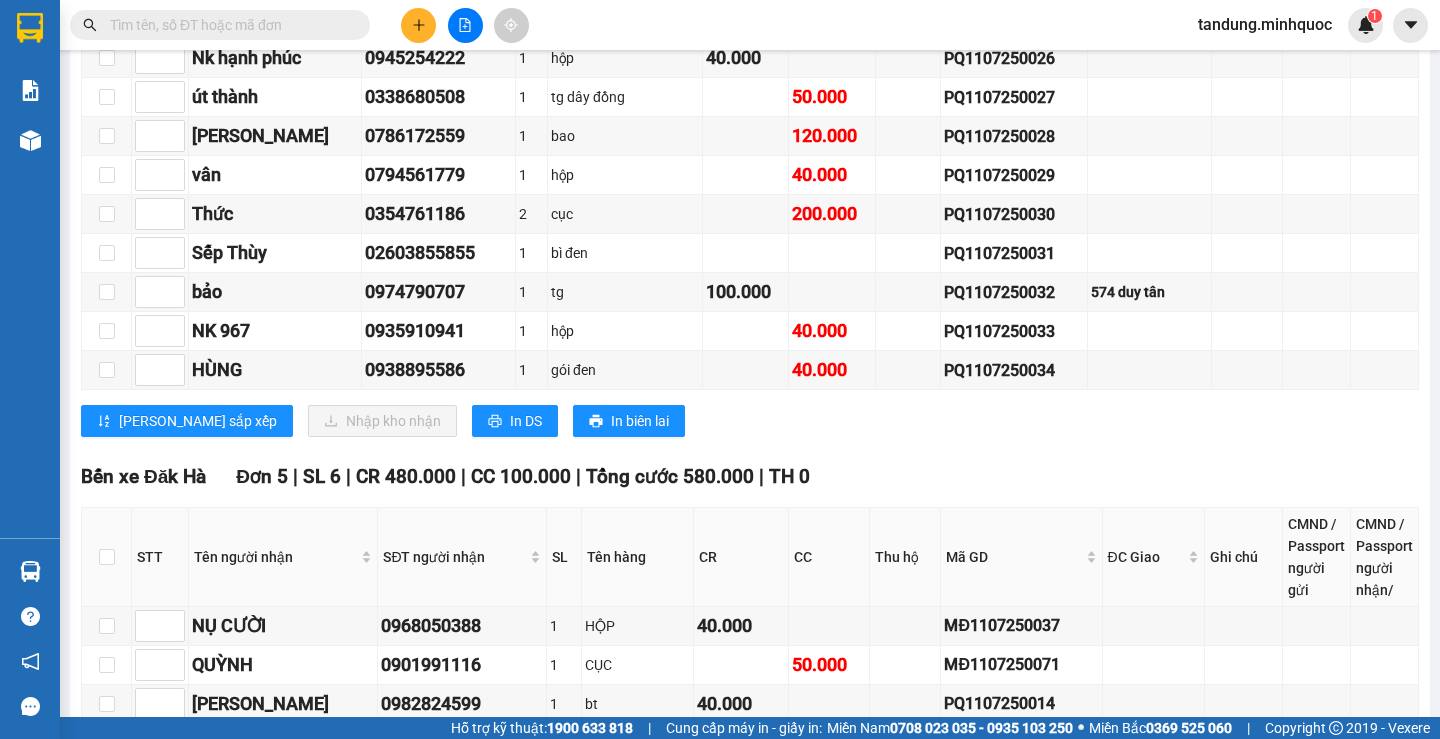 click on "Lưu sắp xếp Nhập kho nhận In DS In biên lai" at bounding box center (750, 421) 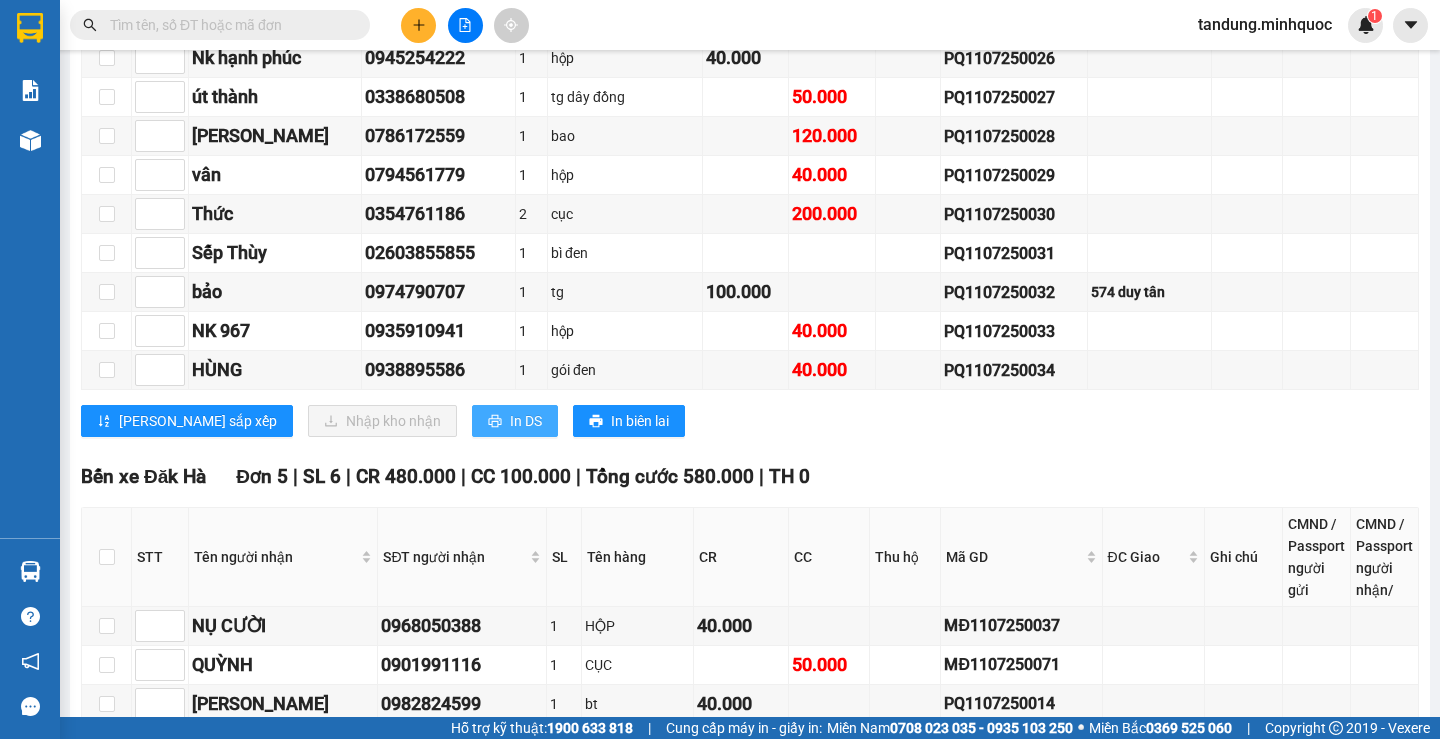click on "In DS" at bounding box center (515, 421) 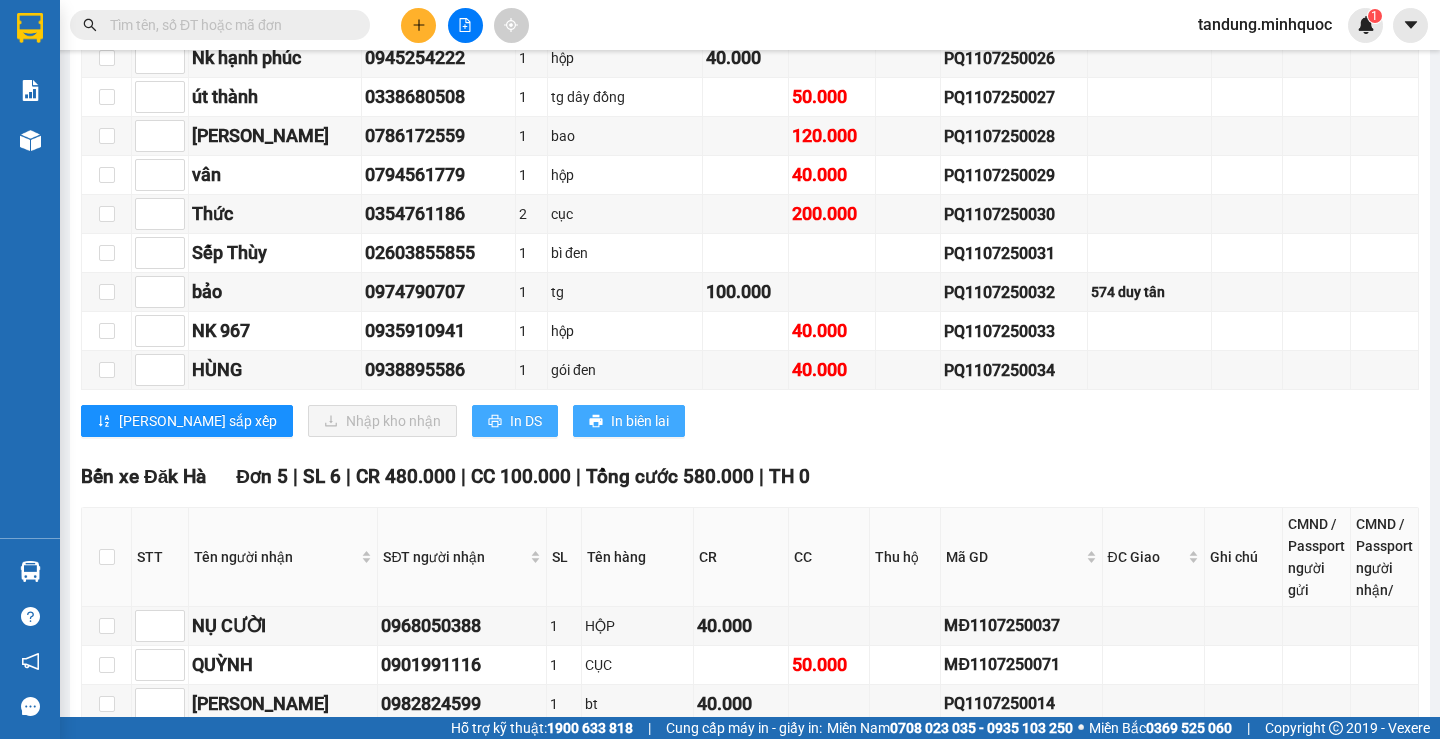 scroll, scrollTop: 0, scrollLeft: 0, axis: both 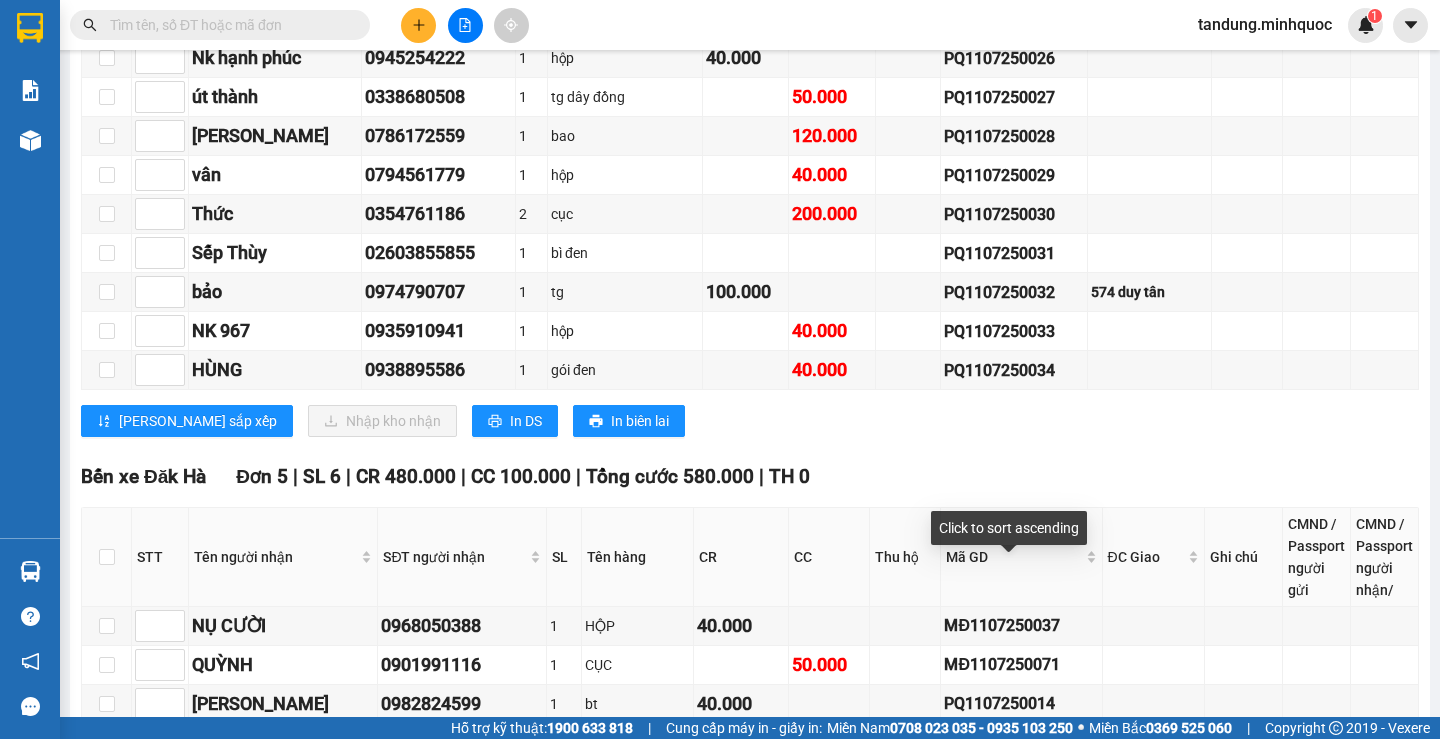 click on "tandung.minhquoc" at bounding box center (1265, 24) 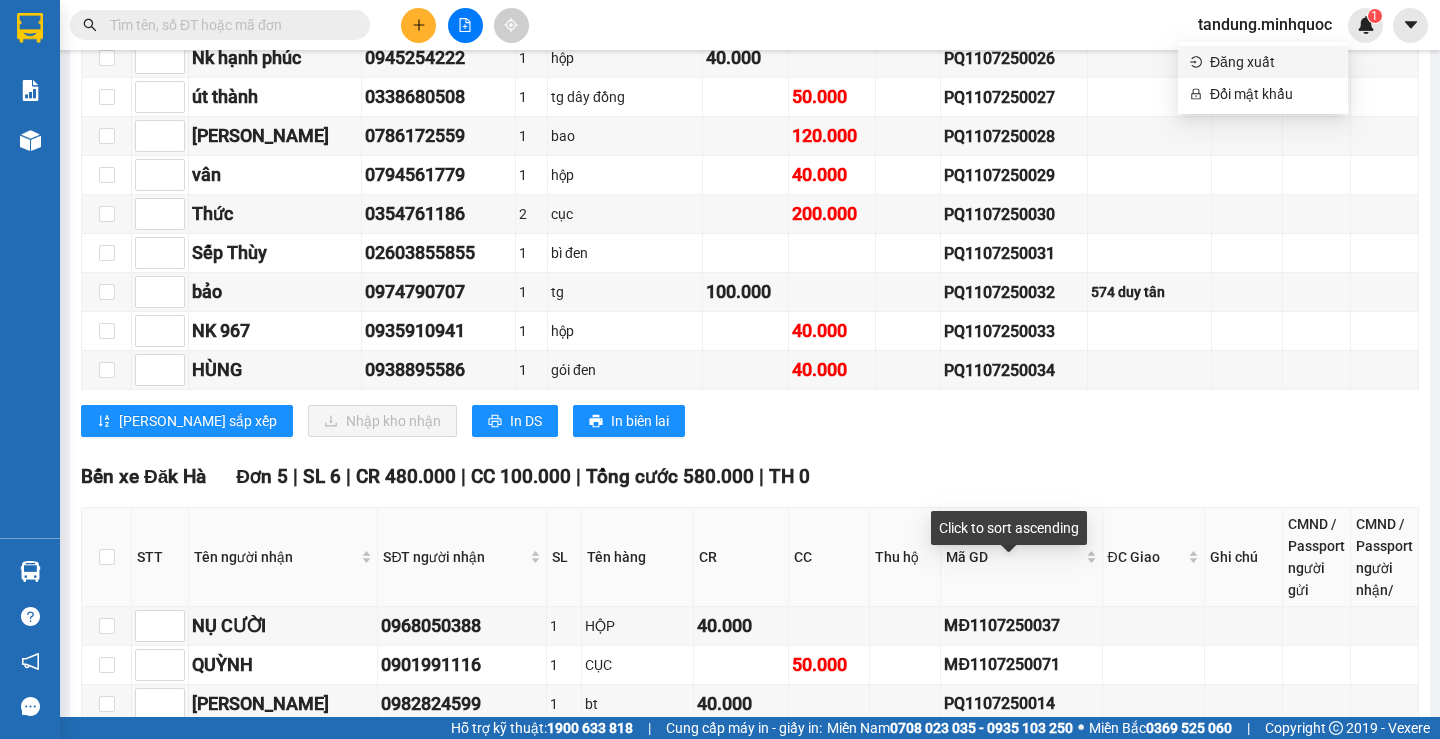 click on "Đăng xuất" at bounding box center (1273, 62) 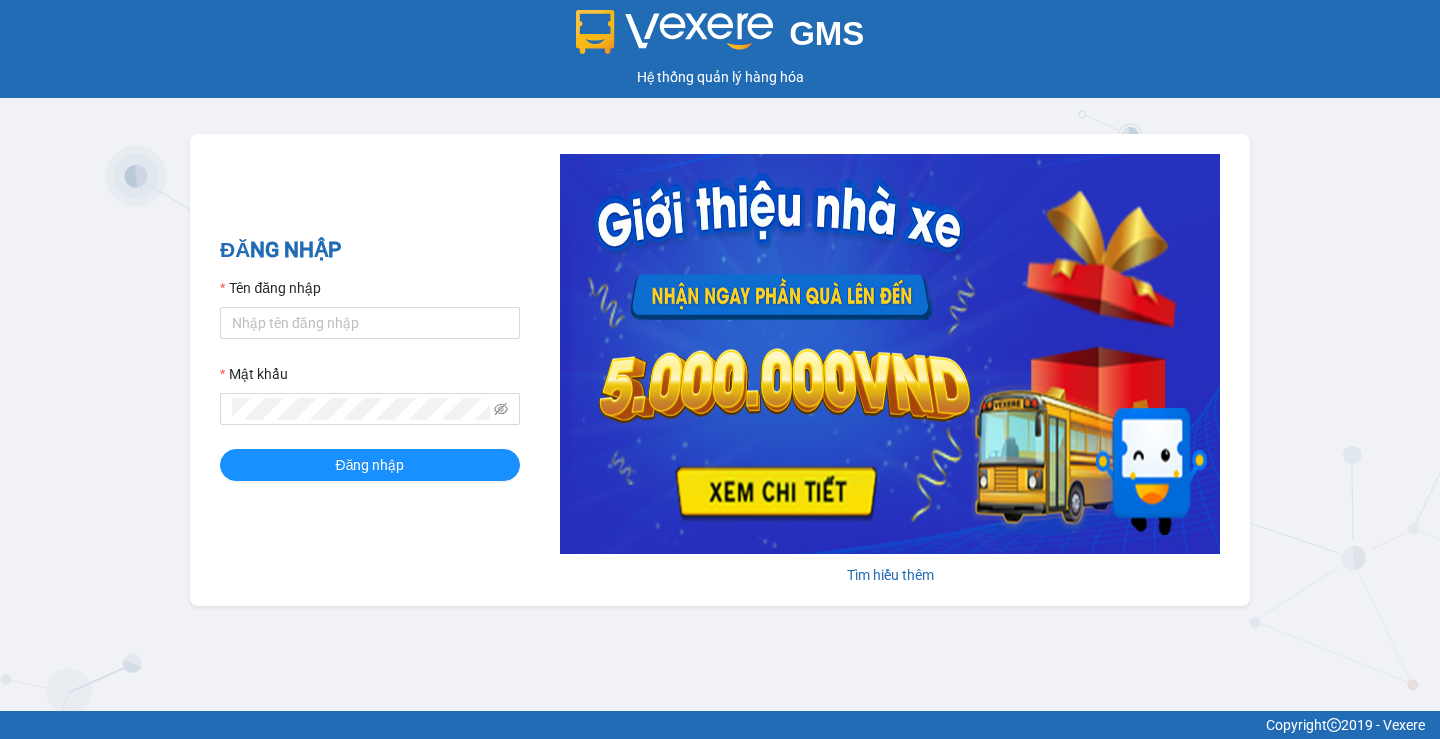 scroll, scrollTop: 0, scrollLeft: 0, axis: both 